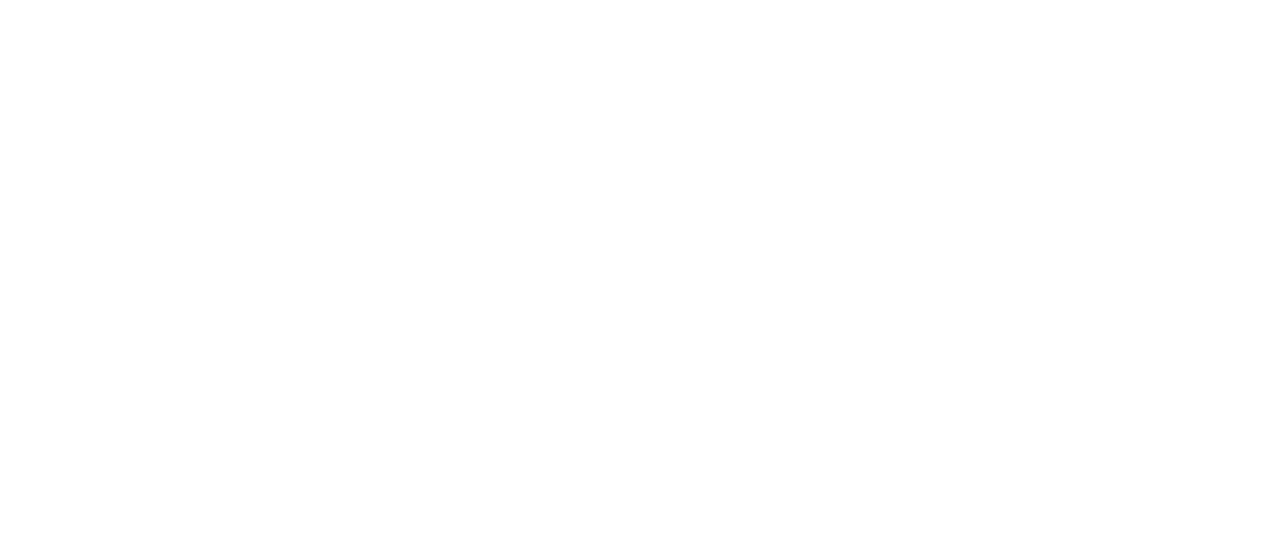 scroll, scrollTop: 0, scrollLeft: 0, axis: both 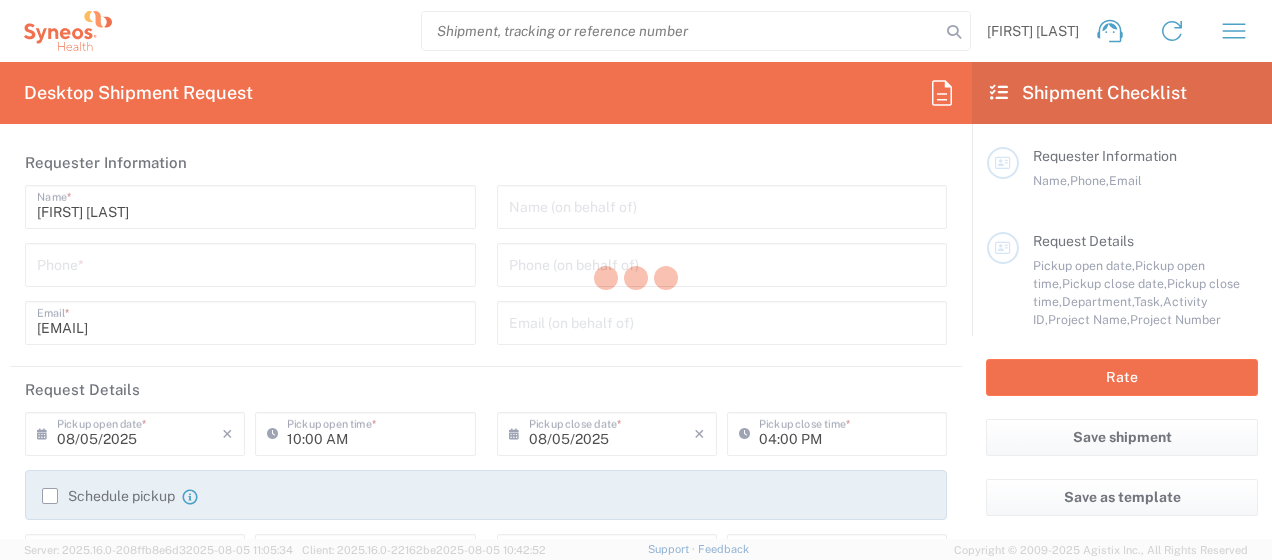 type on "8350" 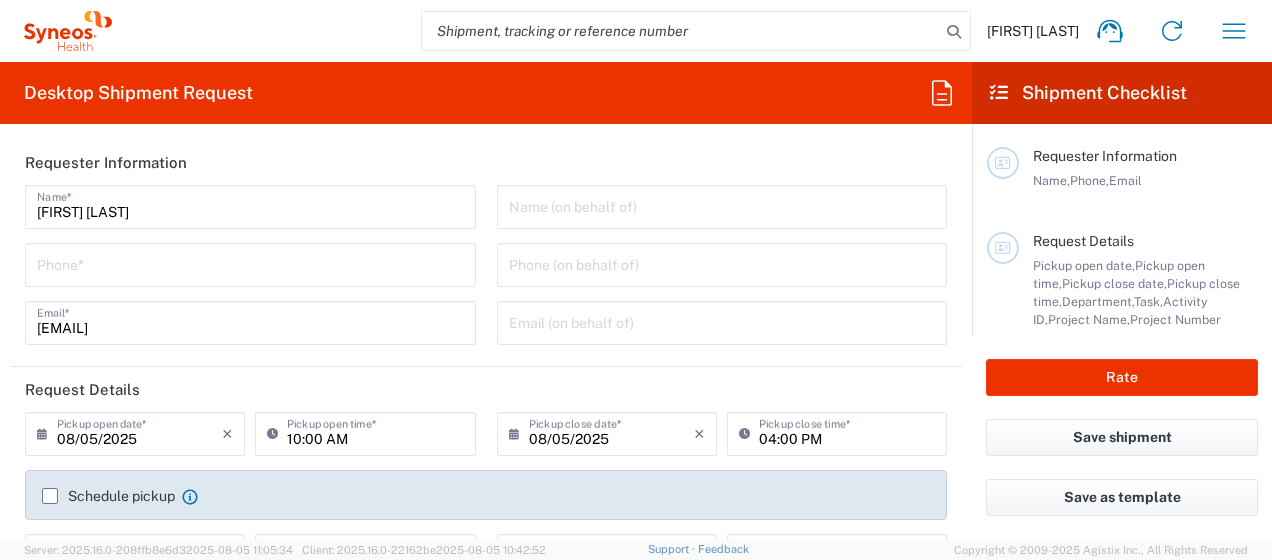 type on "Syneos Health, LLC-Morrisville NC US" 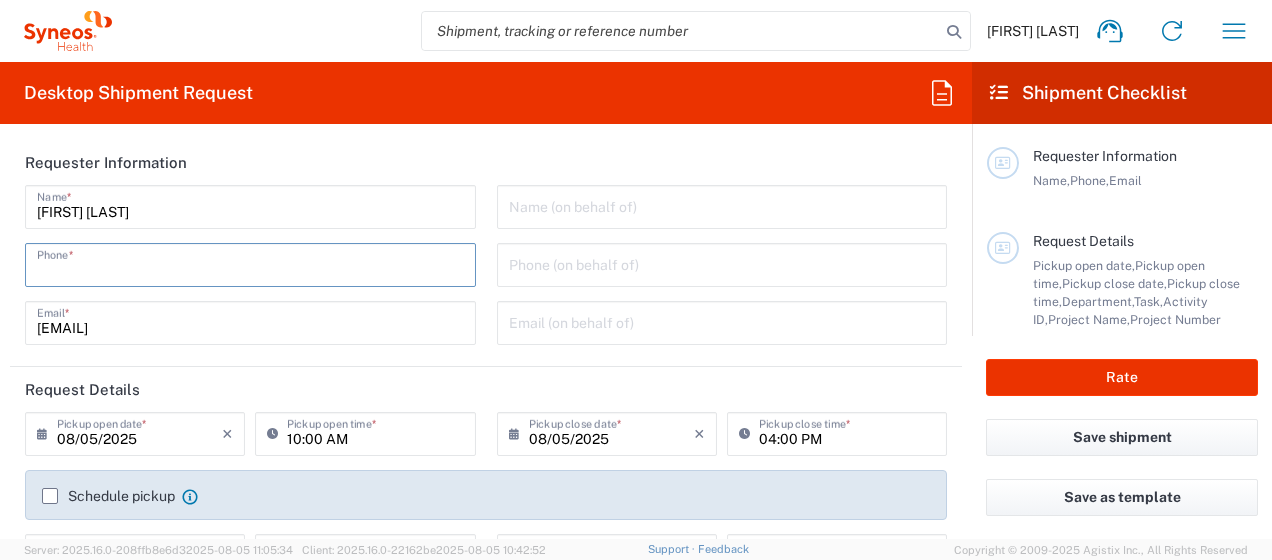 click at bounding box center [250, 263] 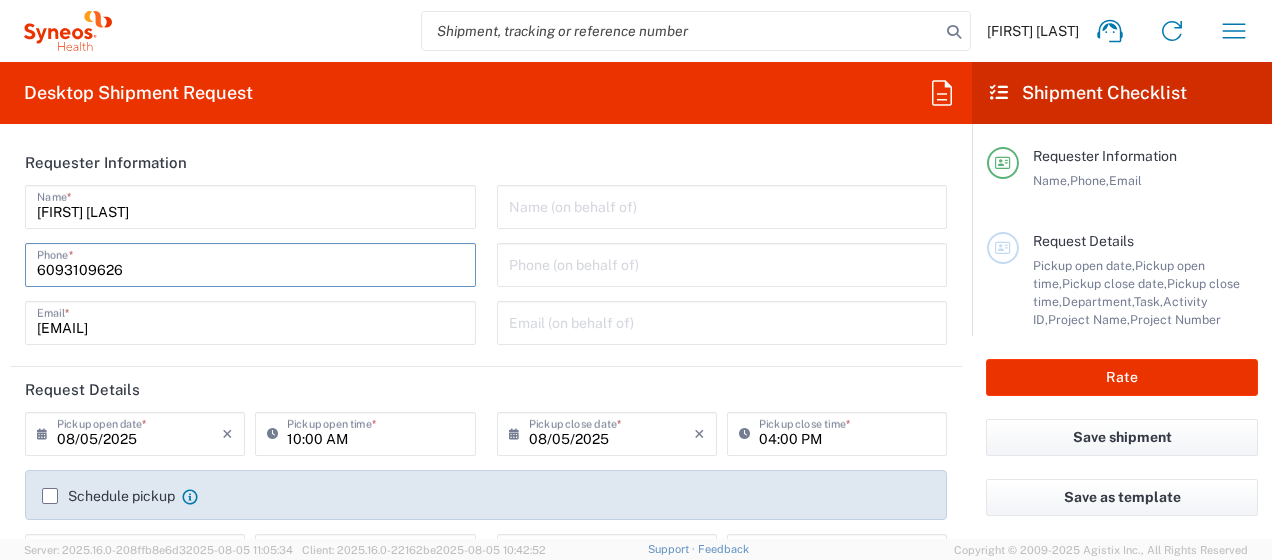 type on "6093109626" 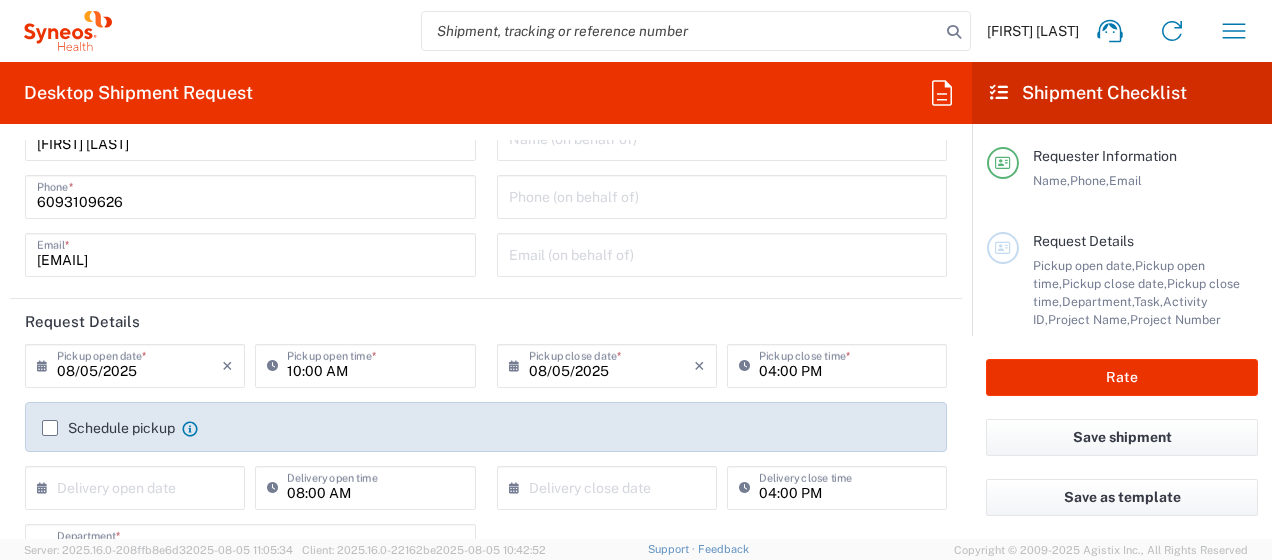 scroll, scrollTop: 100, scrollLeft: 0, axis: vertical 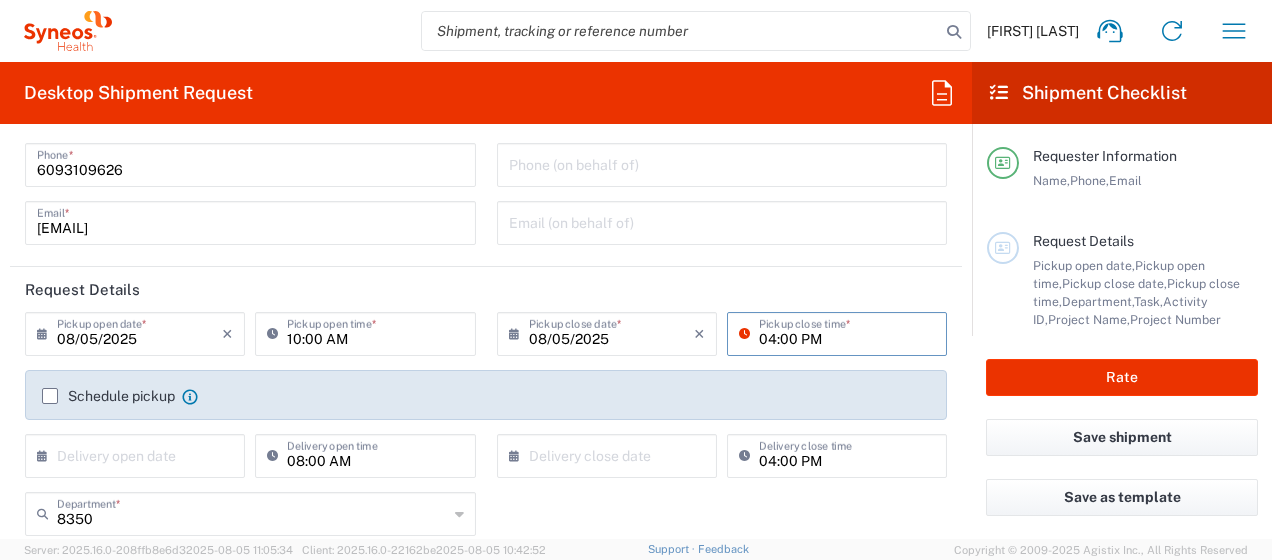 click on "04:00 PM" at bounding box center (847, 332) 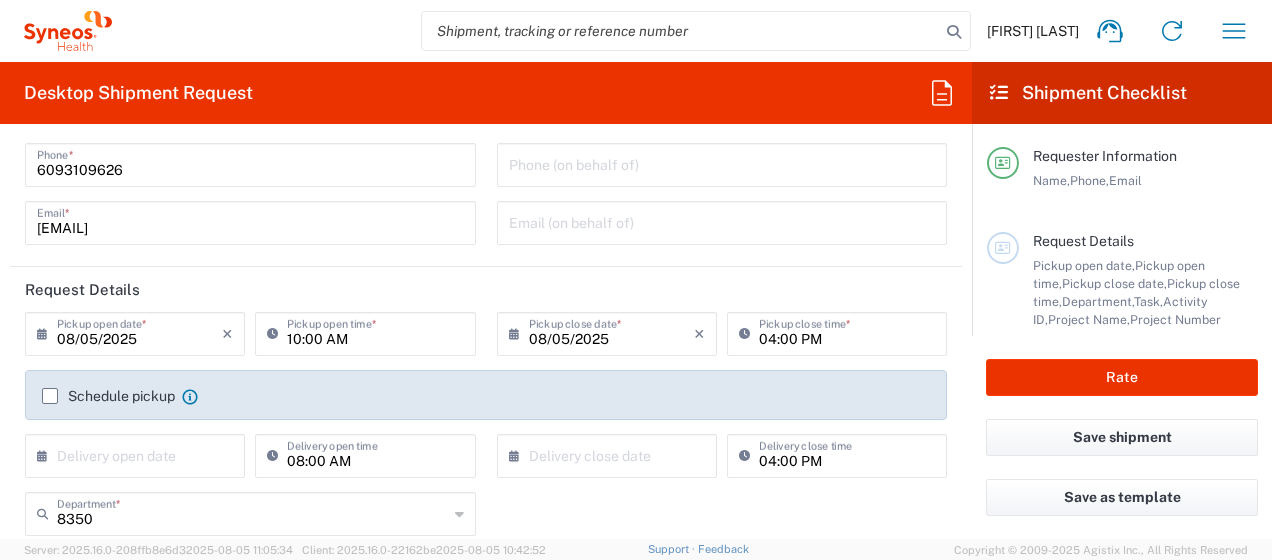 click on "[FIRST] [LAST]
Home
Shipment estimator
Shipment tracking
Desktop shipment request
My shipments
Address book
Denied party screening
My profile
Logout  Desktop Shipment Request
Requester Information  [FIRST] [LAST]  Name  * [PHONE]  Phone  * [EMAIL]  Email  *  Name (on behalf of)   Phone (on behalf of)   Email (on behalf of)   Request Details  [DATE] ×  Pickup open date  * Cancel Apply [TIME]  Pickup open time  * [DATE] ×  Pickup close date  * Cancel Apply [TIME]  Pickup close time  *  Schedule pickup  When scheduling a pickup please be sure to meet the following criteria:
1. Pickup window should start at least 2 hours after current time.
2.Pickup window needs to be at least 2 hours.
3.Pickup close time should not exceed business hours.
×  Delivery open date  Cancel Apply [TIME] ×  [POSTAL_CODE]" at bounding box center [636, 280] 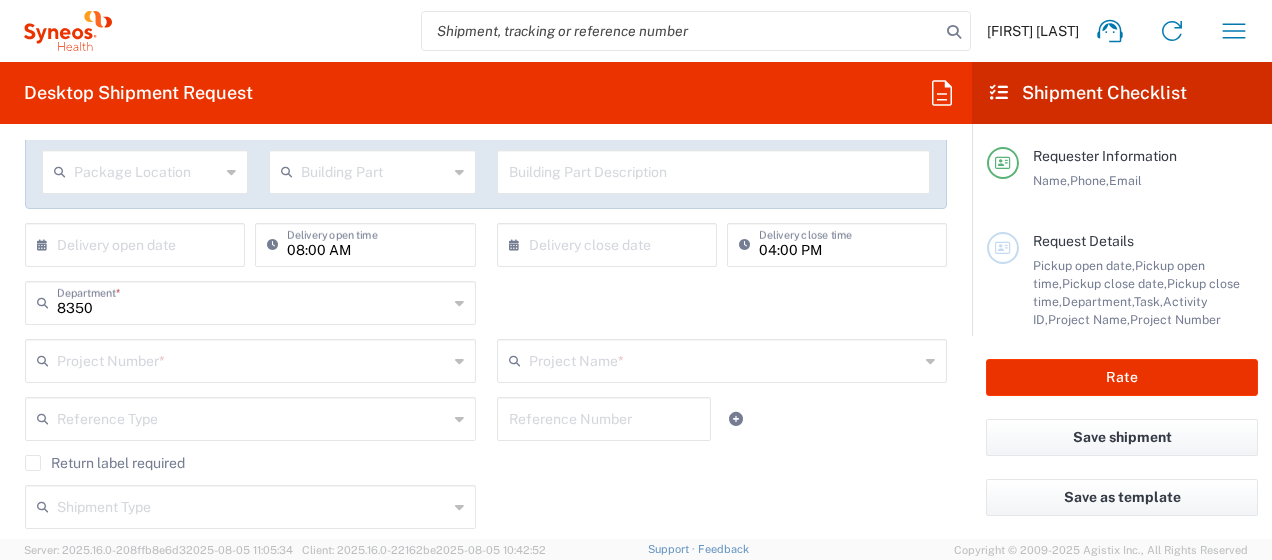 scroll, scrollTop: 400, scrollLeft: 0, axis: vertical 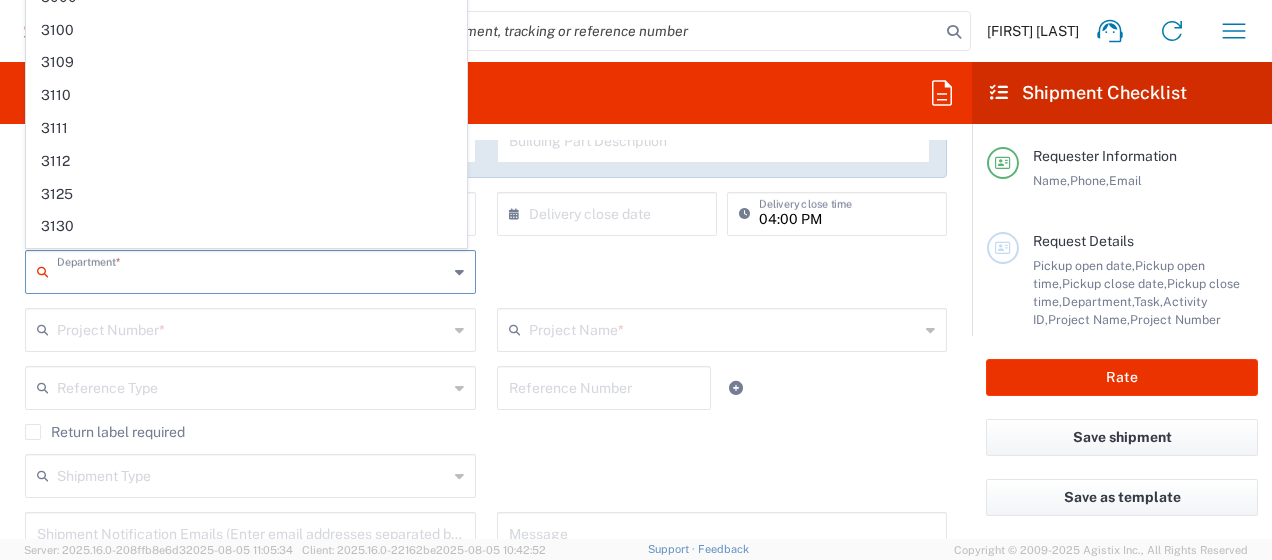 click at bounding box center (252, 270) 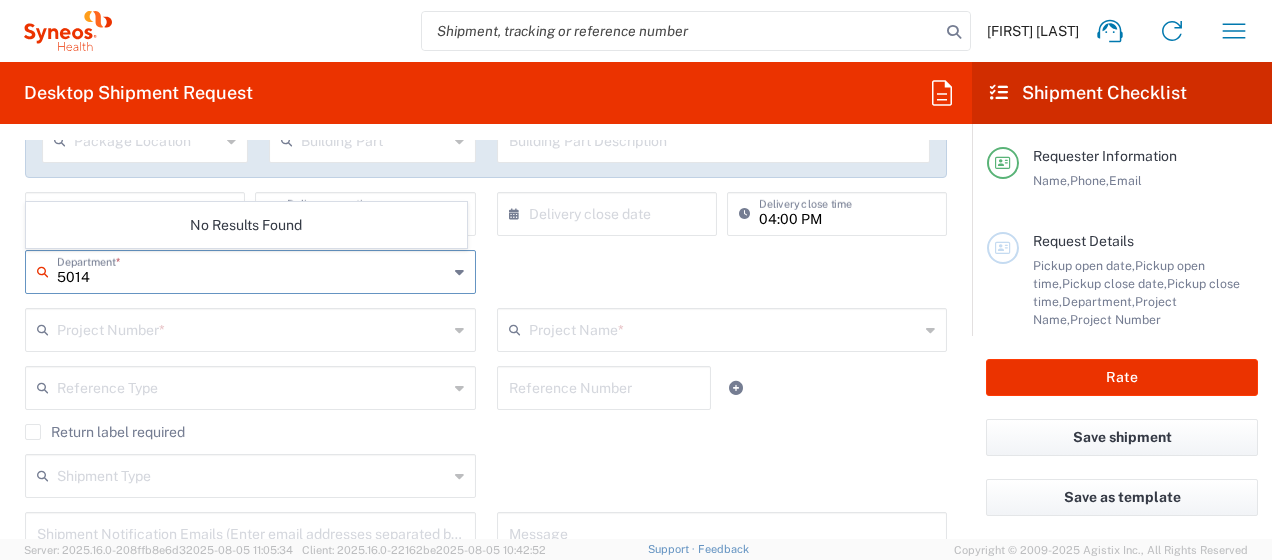 type on "5014" 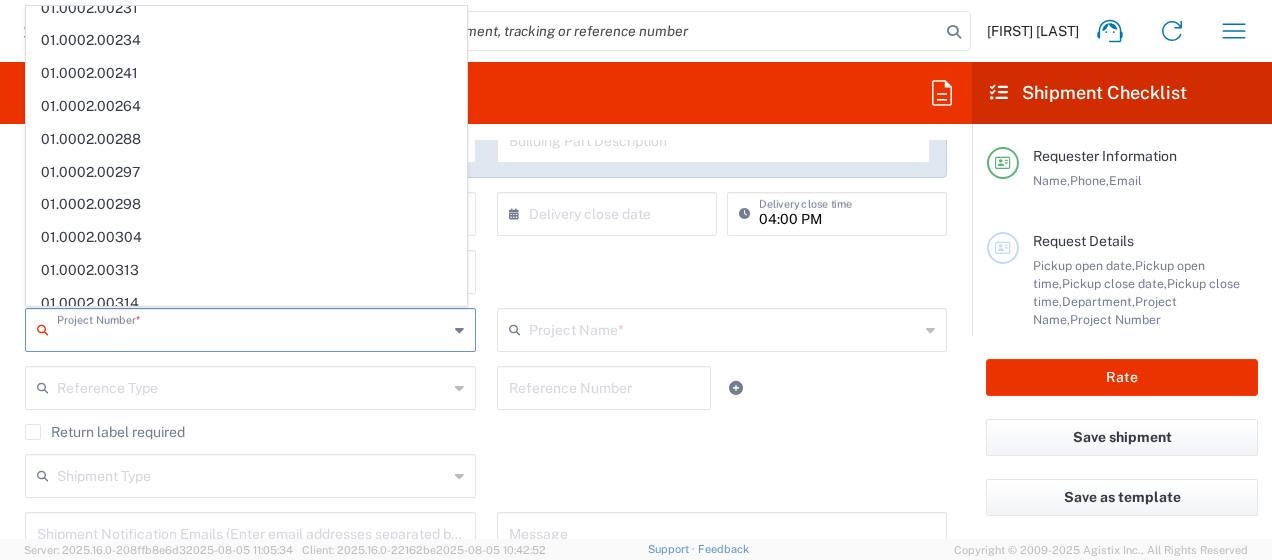 scroll, scrollTop: 1306, scrollLeft: 0, axis: vertical 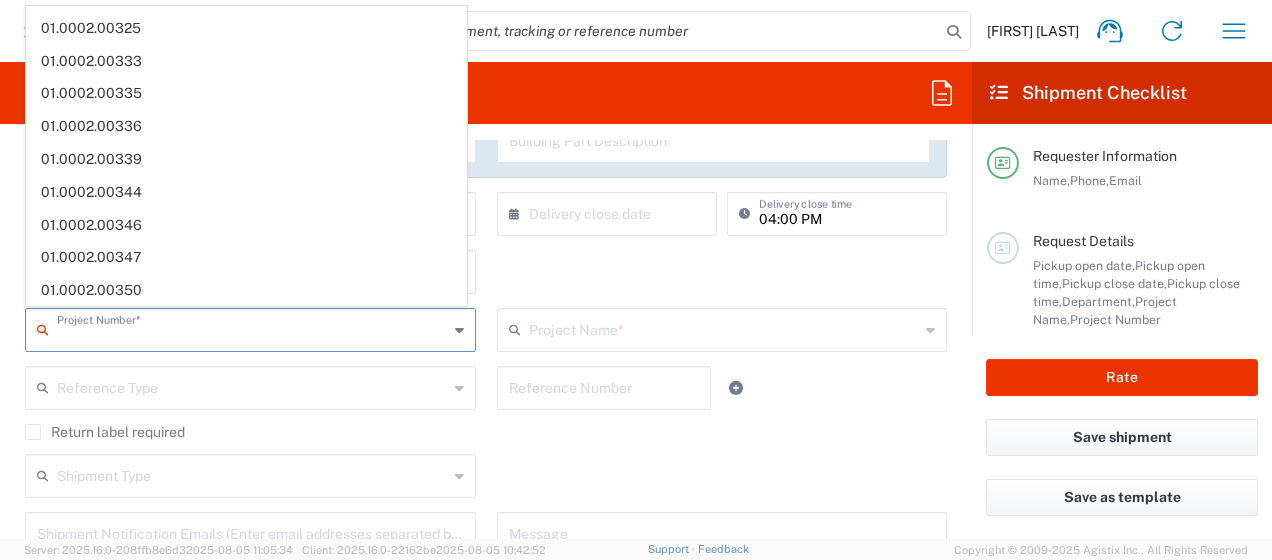 click on "Department  * No Results Found" 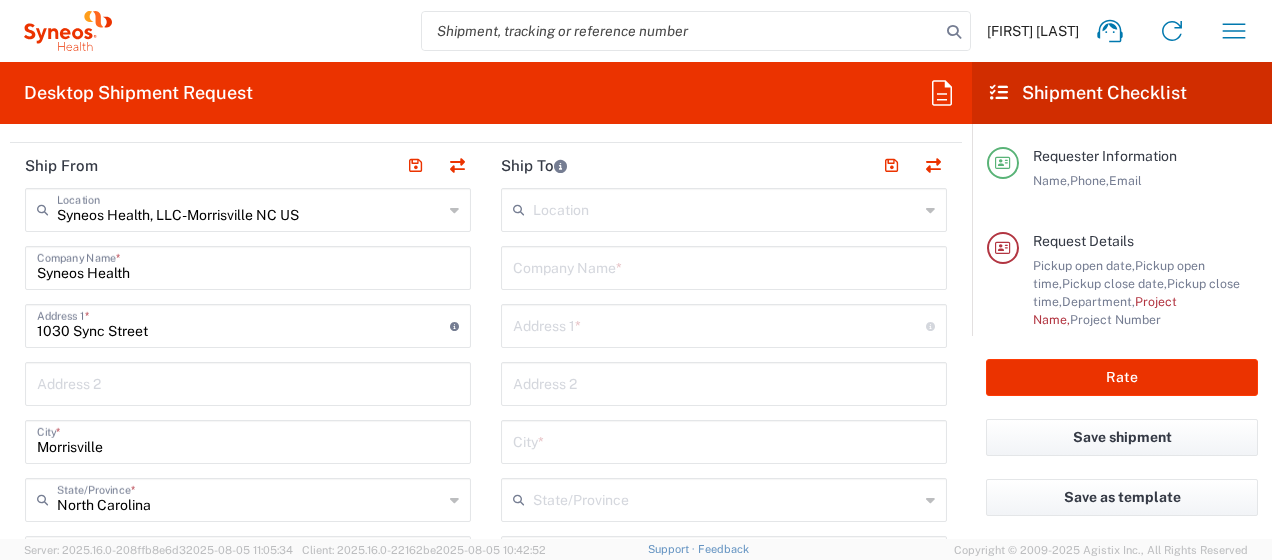scroll, scrollTop: 1200, scrollLeft: 0, axis: vertical 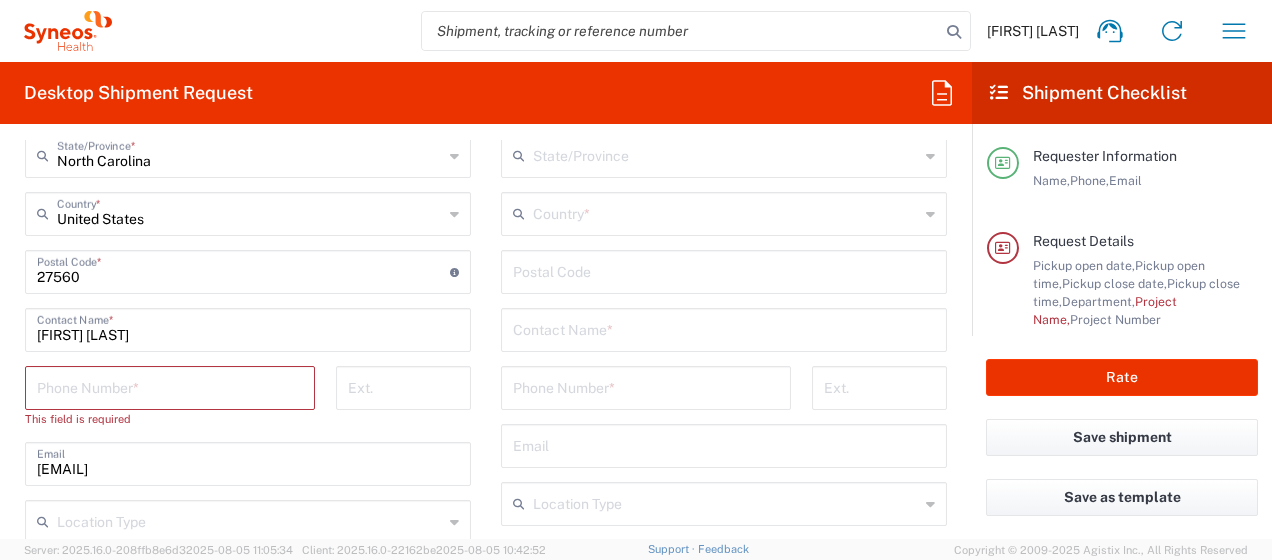click at bounding box center (170, 386) 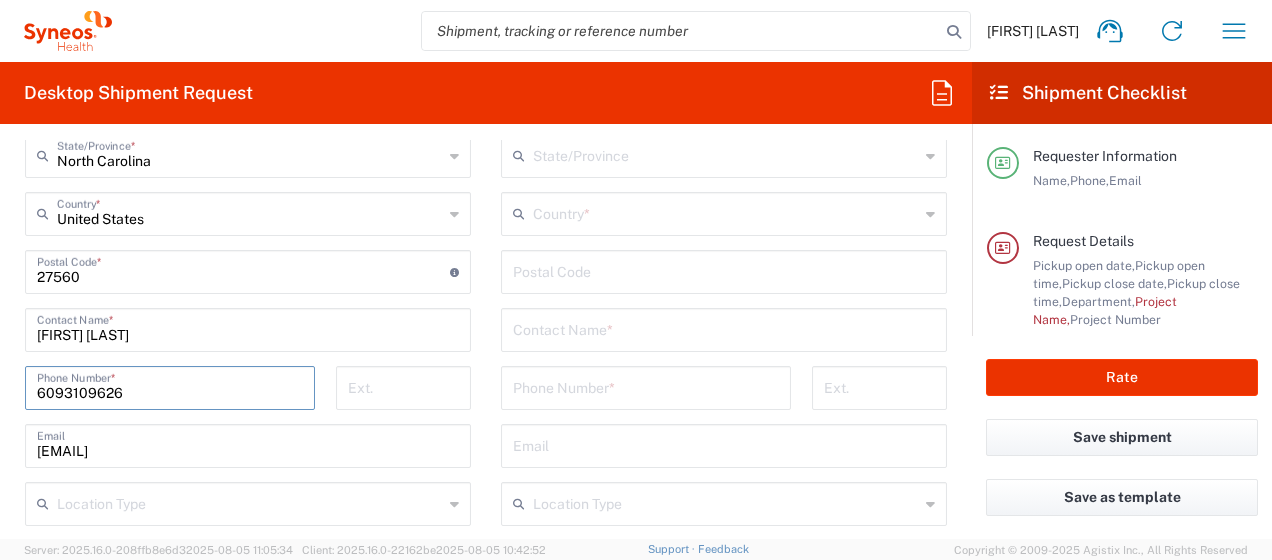 type on "6093109626" 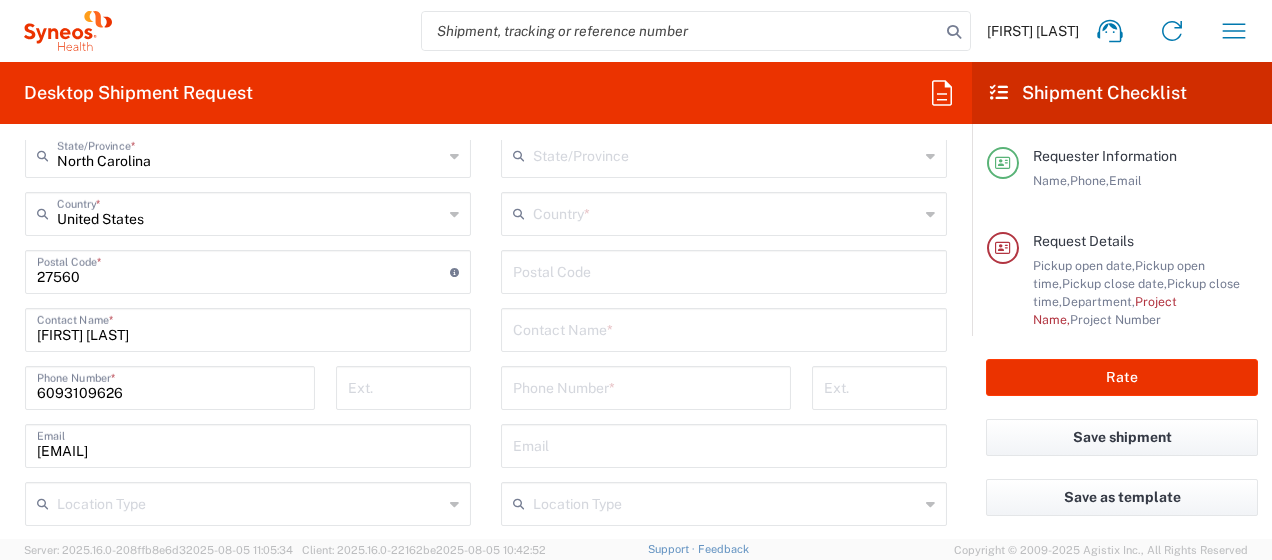 click on "[FIRST] [LAST]
Home
Shipment estimator
Shipment tracking
Desktop shipment request
My shipments
Address book
Denied party screening
My profile
Logout  Desktop Shipment Request
Requester Information  [FIRST] [LAST]  Name  * [PHONE]  Phone  * [EMAIL]  Email  *  Name (on behalf of)   Phone (on behalf of)   Email (on behalf of)   Request Details  [DATE] ×  Pickup open date  * Cancel Apply [TIME]  Pickup open time  * [DATE] ×  Pickup close date  * Cancel Apply [TIME]  Pickup close time  *  Schedule pickup  When scheduling a pickup please be sure to meet the following criteria:
1. Pickup window should start at least 2 hours after current time.
2.Pickup window needs to be at least 2 hours.
3.Pickup close time should not exceed business hours.
Package Location  Front None Rear Side Apartment ×" at bounding box center [636, 280] 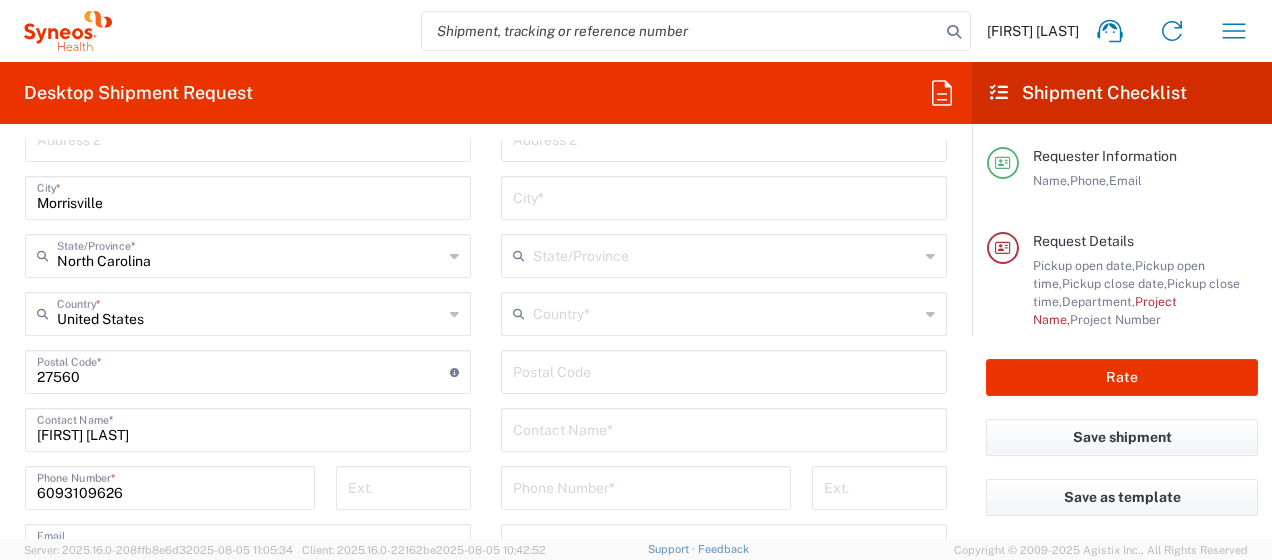 scroll, scrollTop: 1000, scrollLeft: 0, axis: vertical 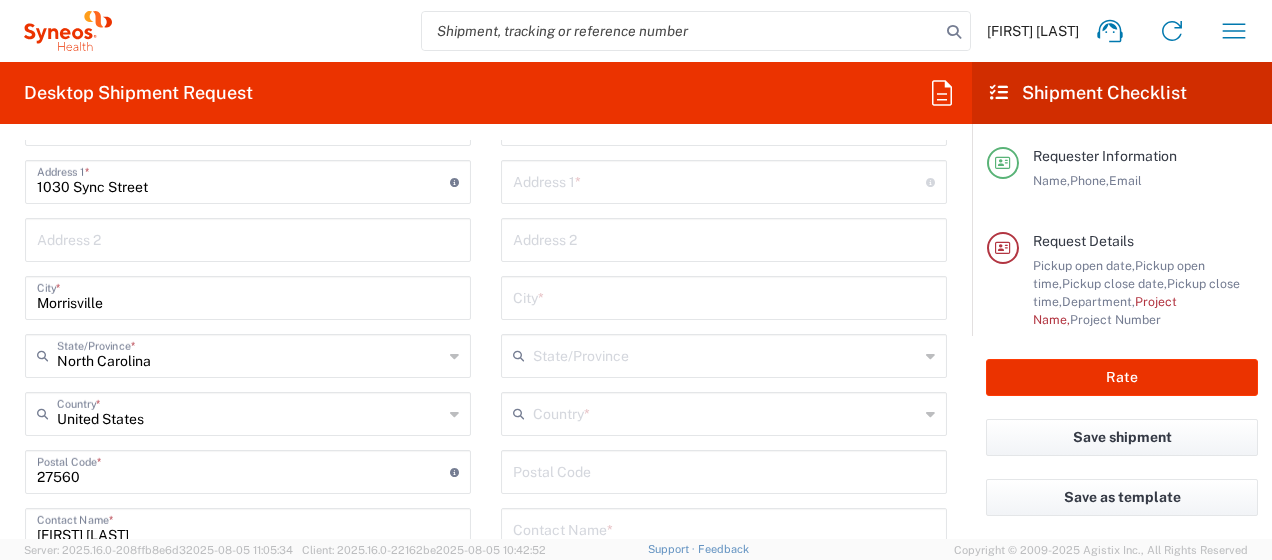 click on "1030 Sync Street" at bounding box center [243, 180] 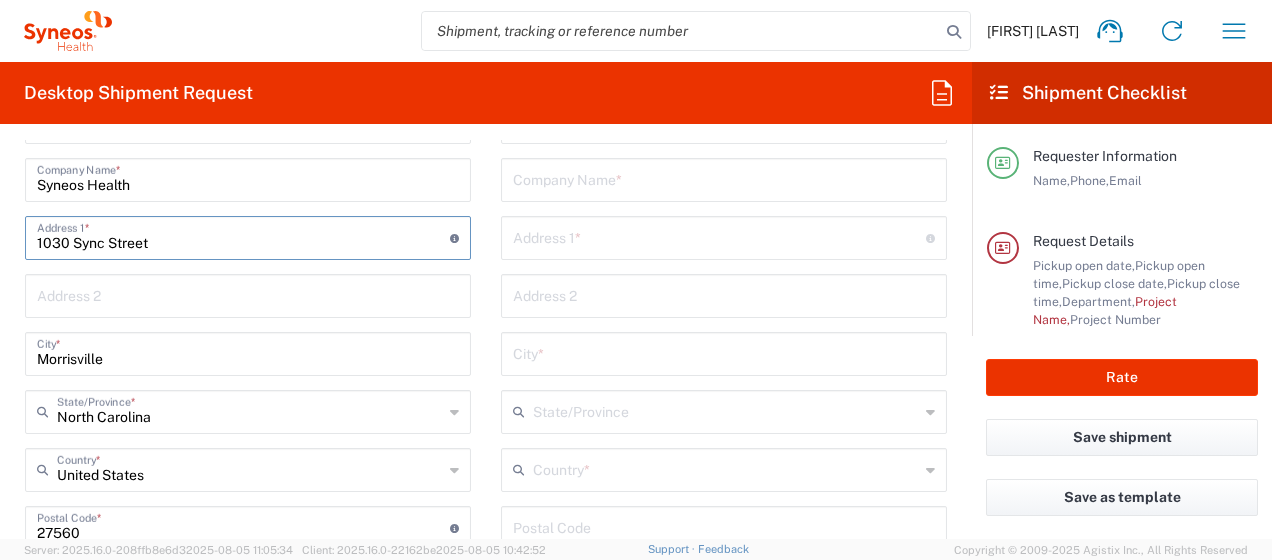 scroll, scrollTop: 900, scrollLeft: 0, axis: vertical 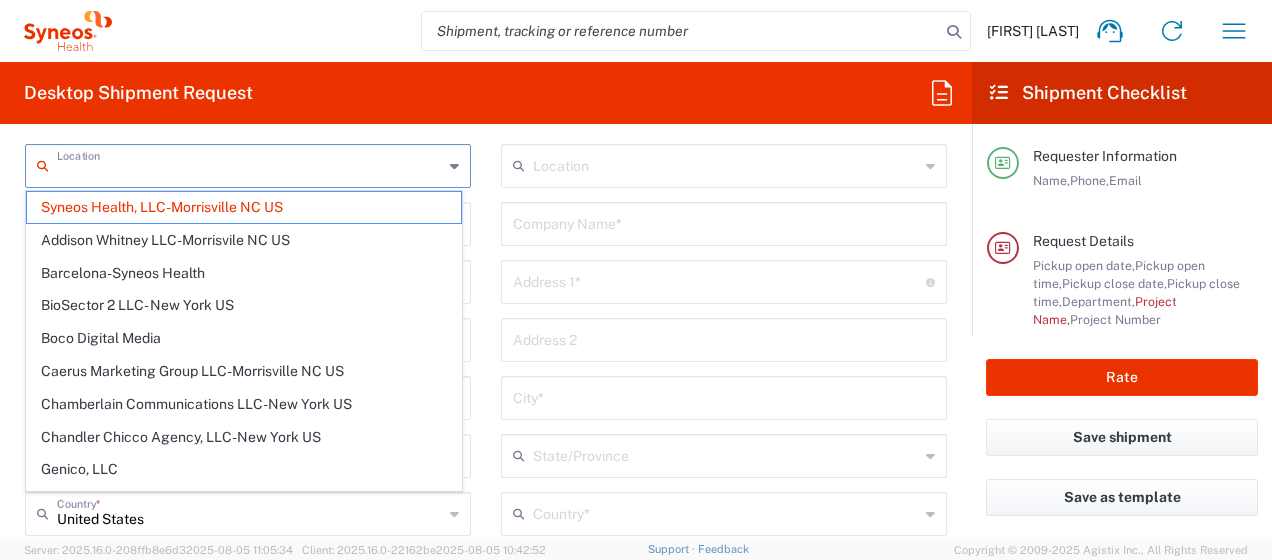 click at bounding box center [250, 164] 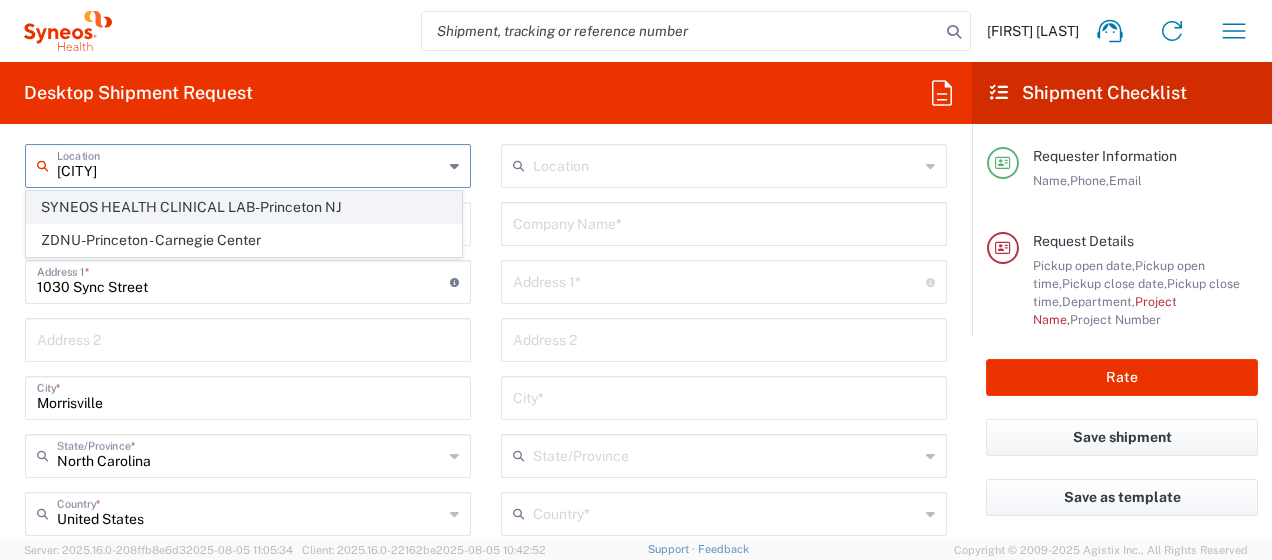 click on "SYNEOS HEALTH CLINICAL LAB-Princeton NJ" 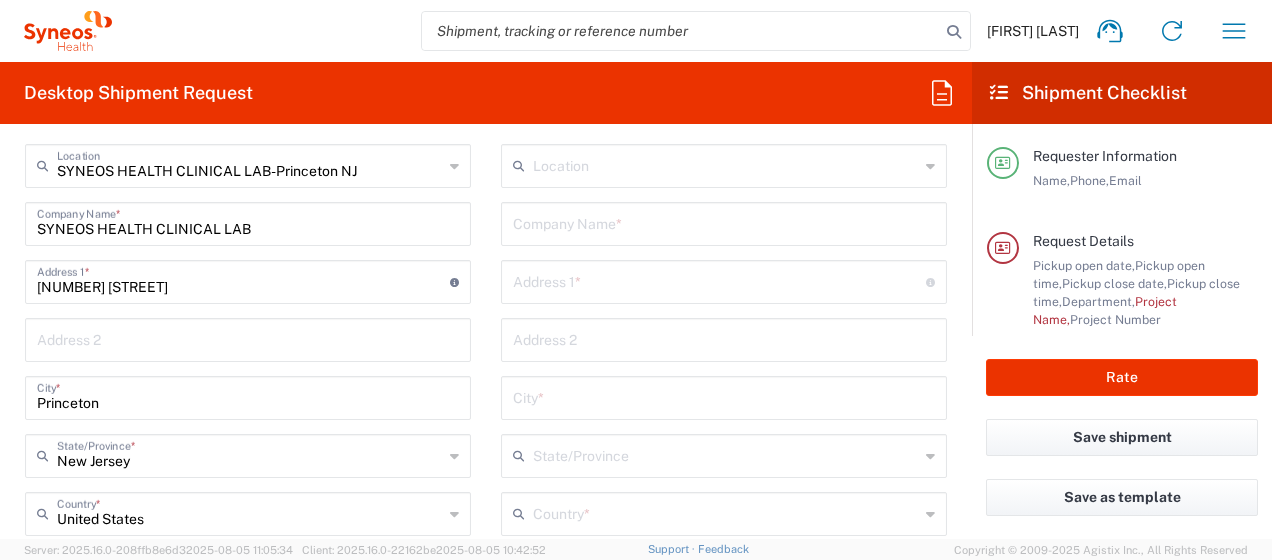 click at bounding box center [724, 222] 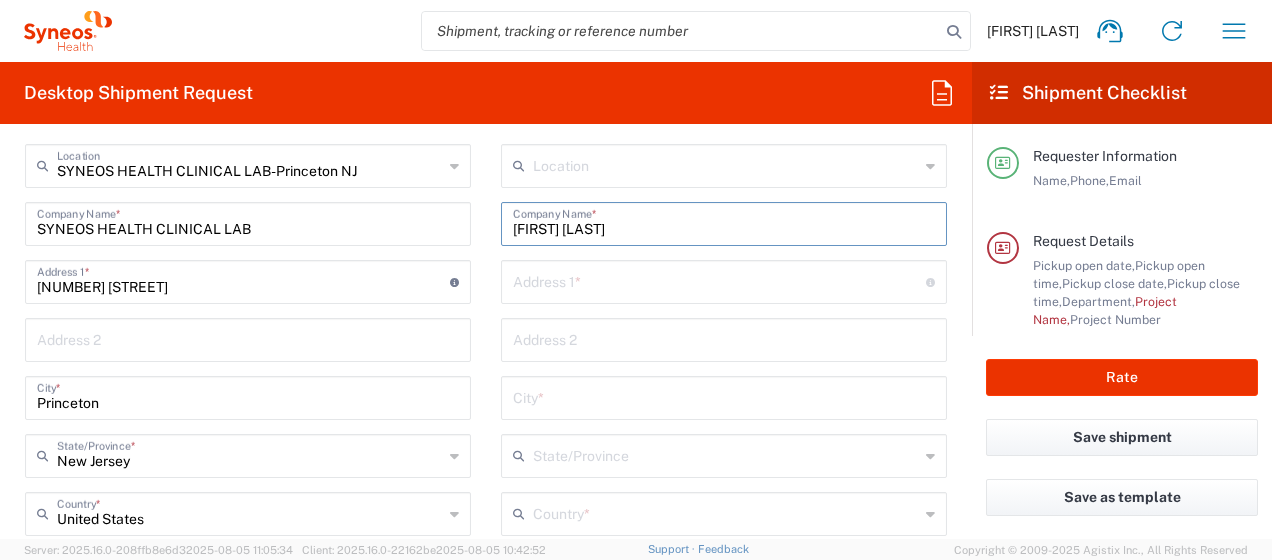 type on "[FIRST] [LAST]" 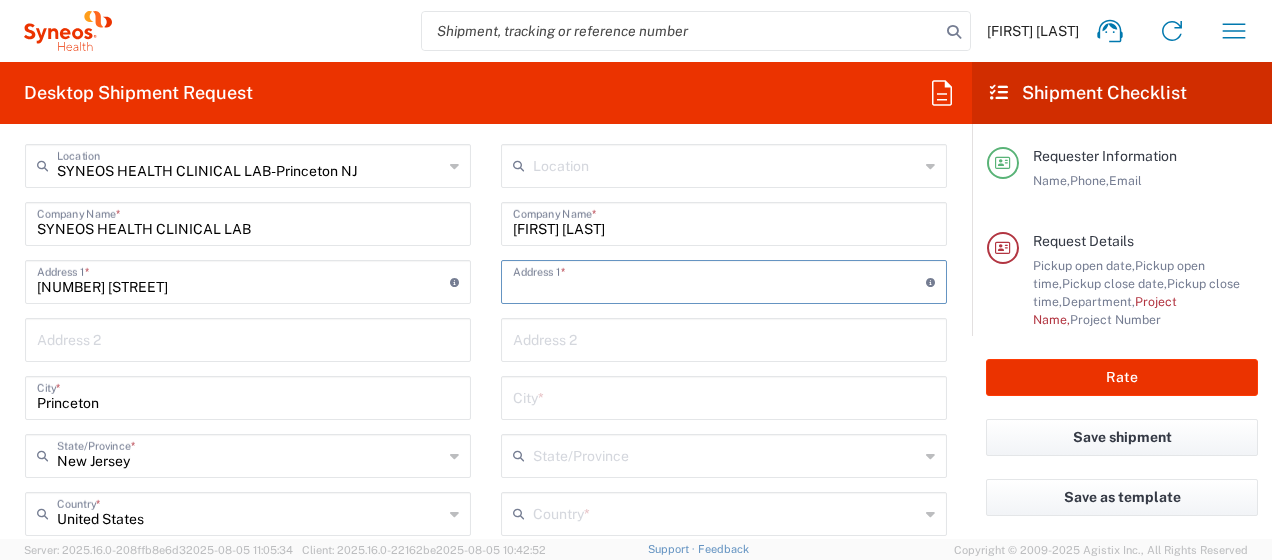 click at bounding box center (719, 280) 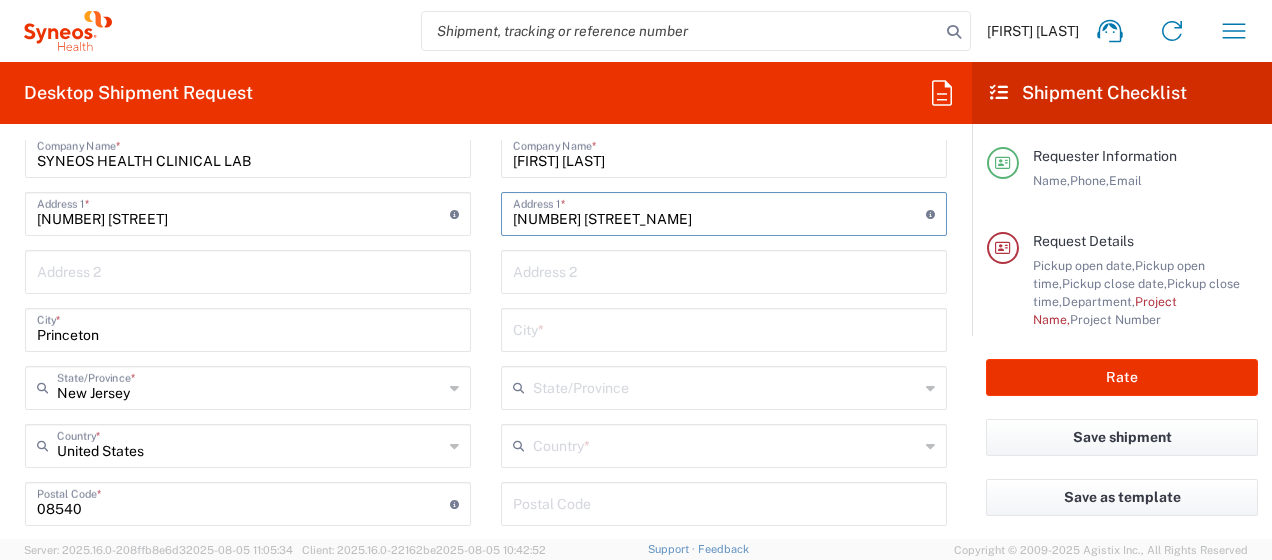 scroll, scrollTop: 1000, scrollLeft: 0, axis: vertical 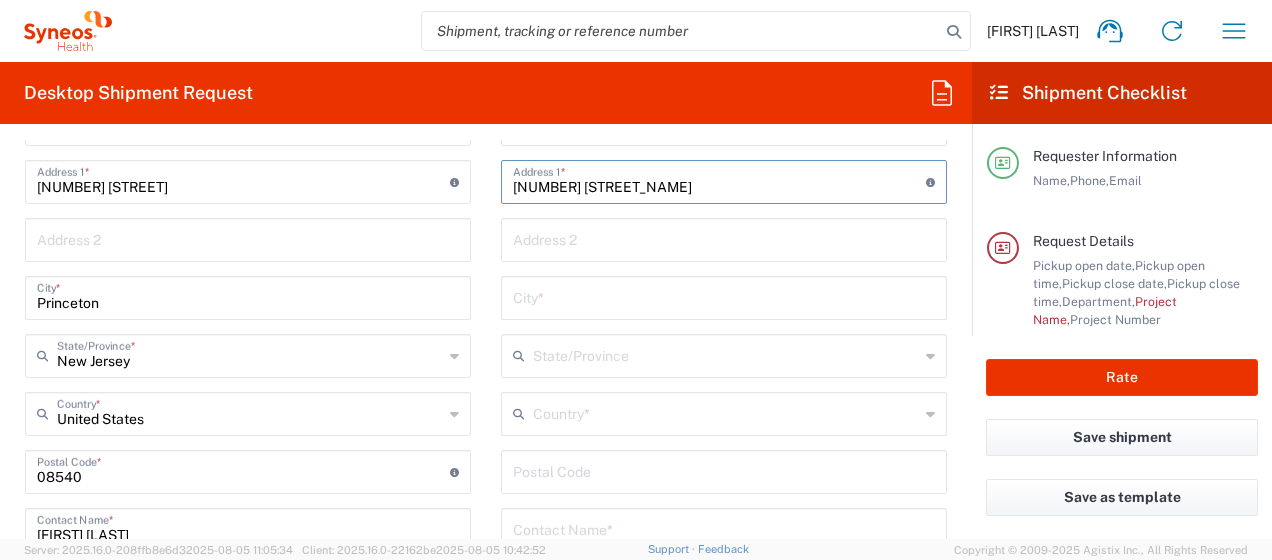 type on "[NUMBER] [STREET_NAME]" 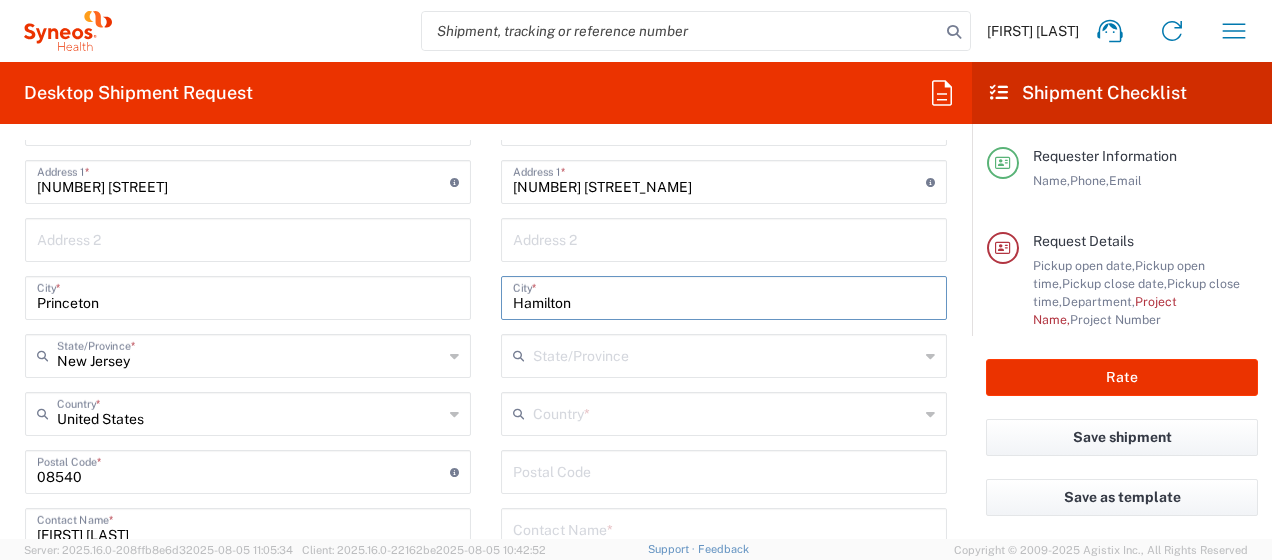 type on "Hamilton" 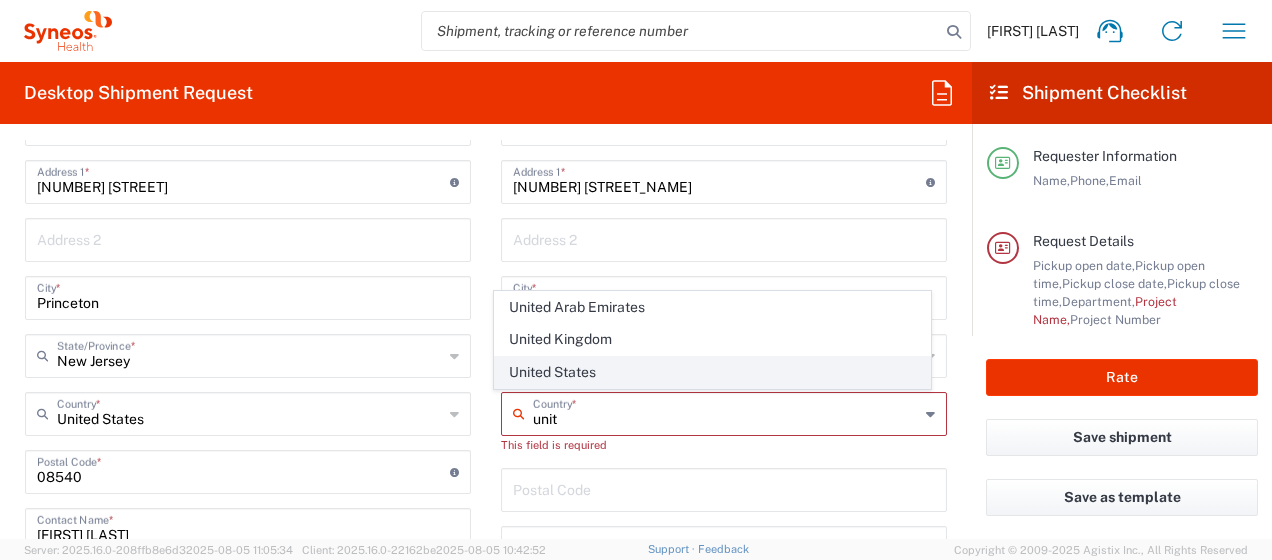 click on "United States" 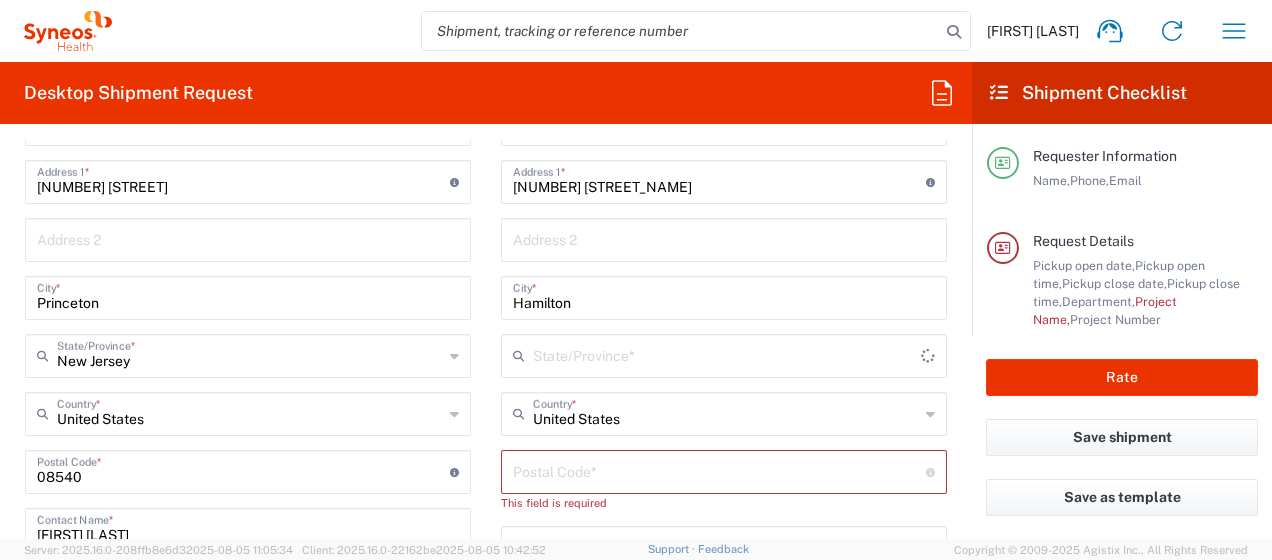 click at bounding box center [727, 354] 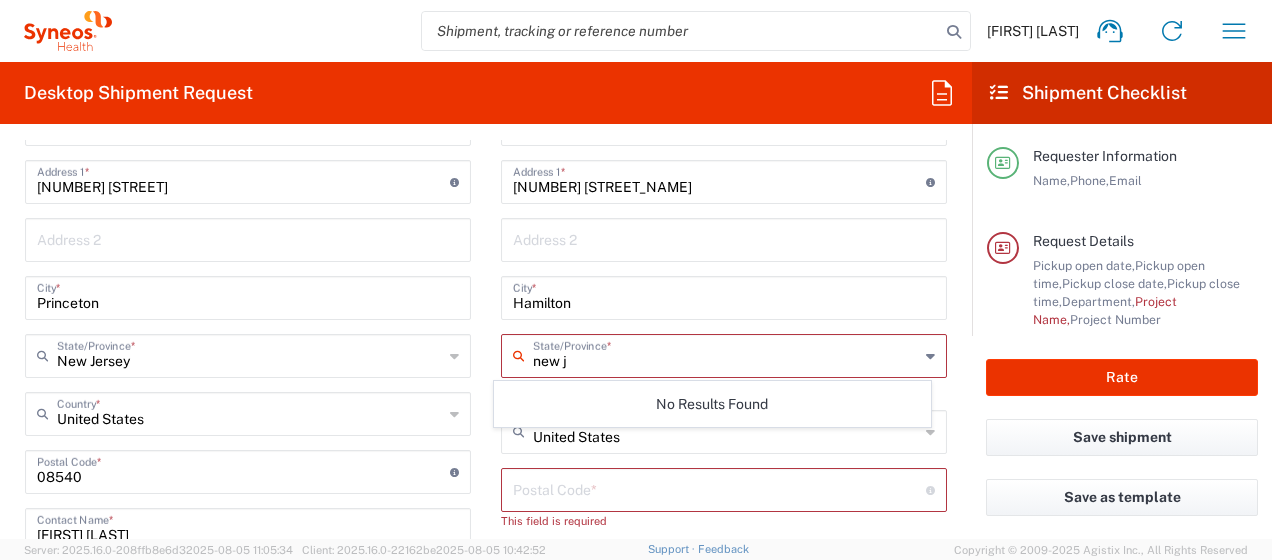 click on "new j" at bounding box center [726, 354] 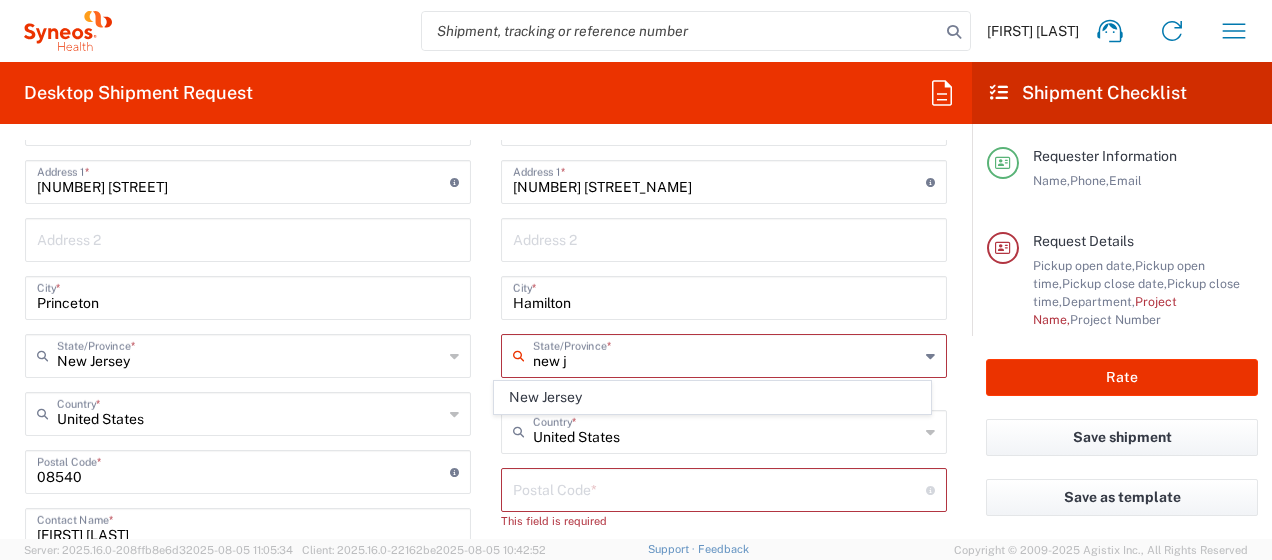 click on "new j" at bounding box center (726, 354) 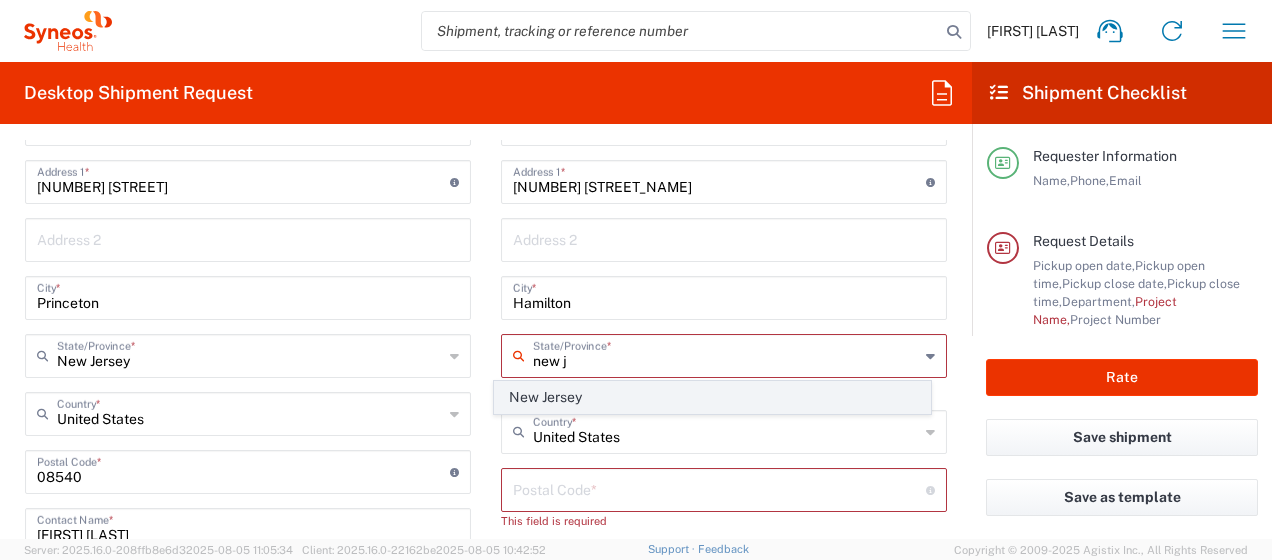 click on "New Jersey" 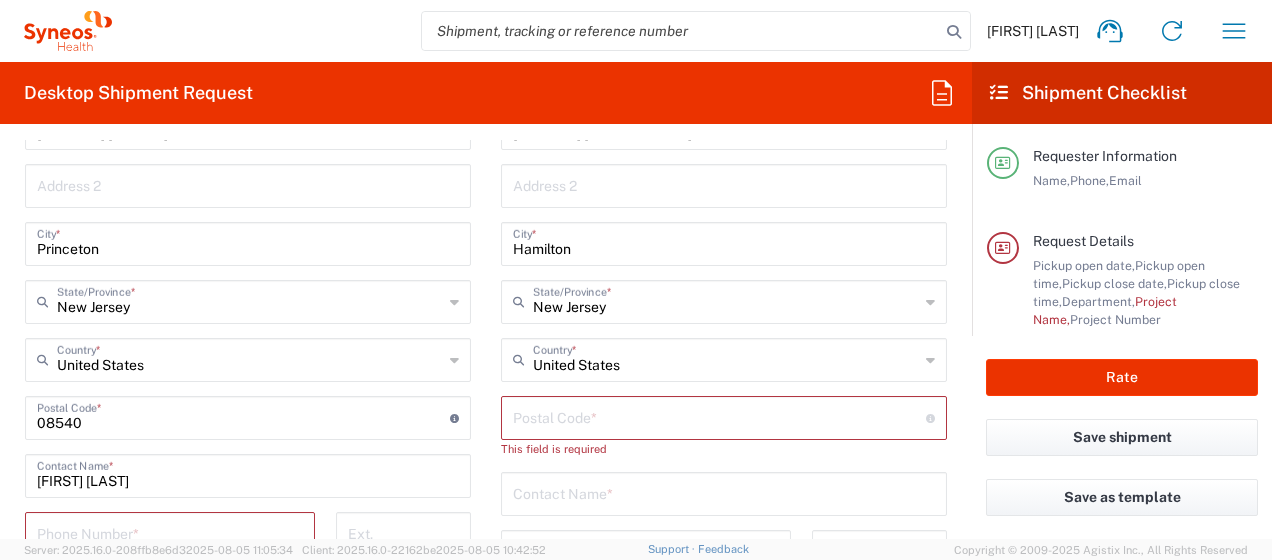 scroll, scrollTop: 1100, scrollLeft: 0, axis: vertical 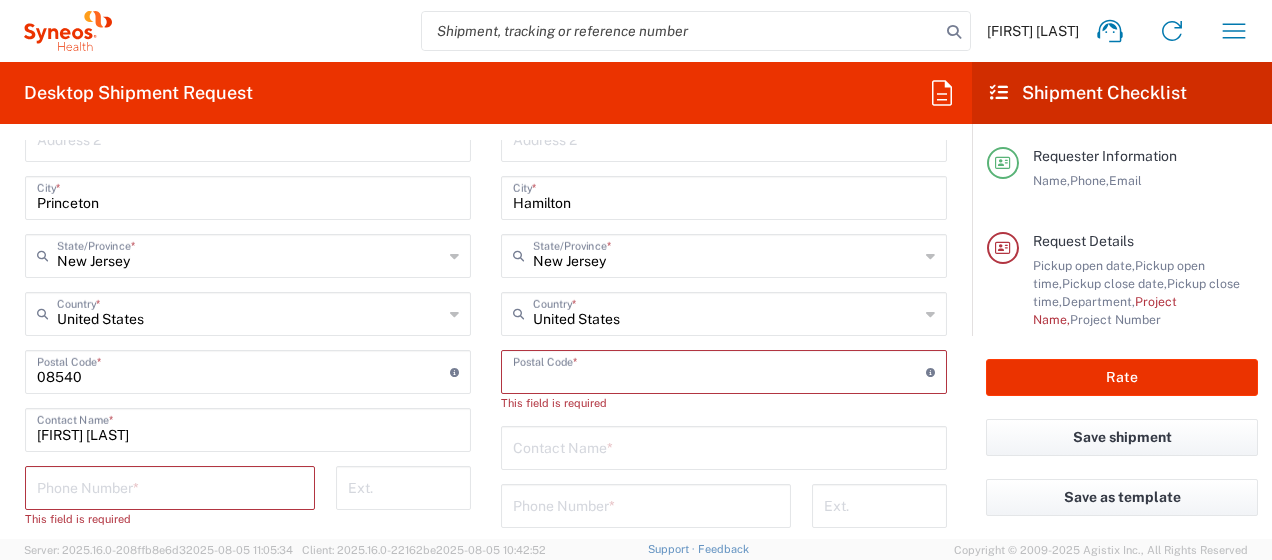 click at bounding box center [719, 370] 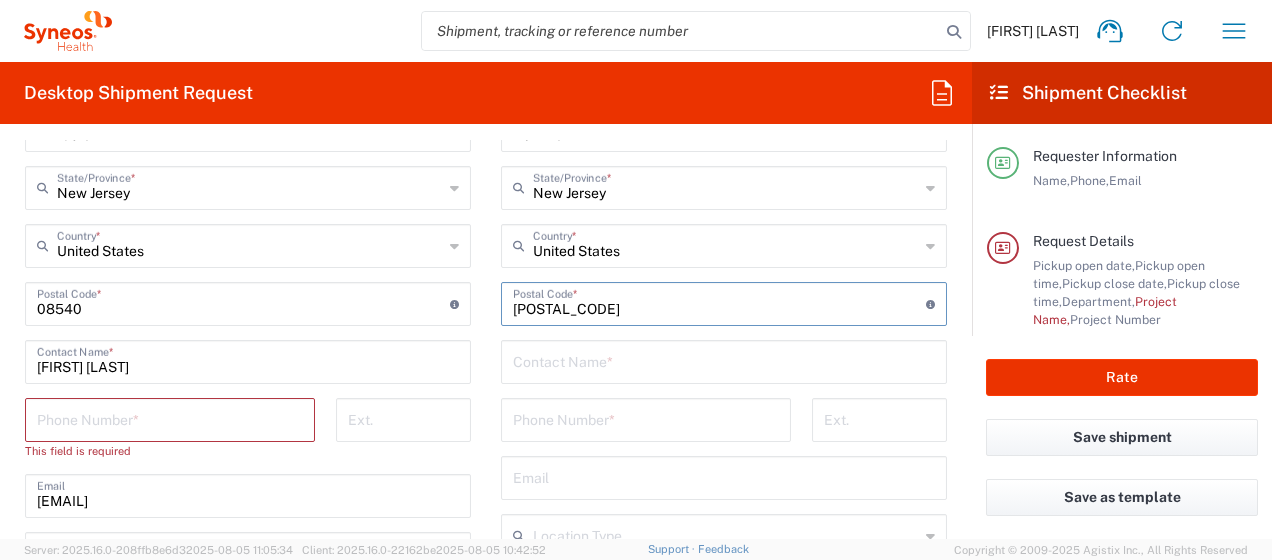scroll, scrollTop: 1200, scrollLeft: 0, axis: vertical 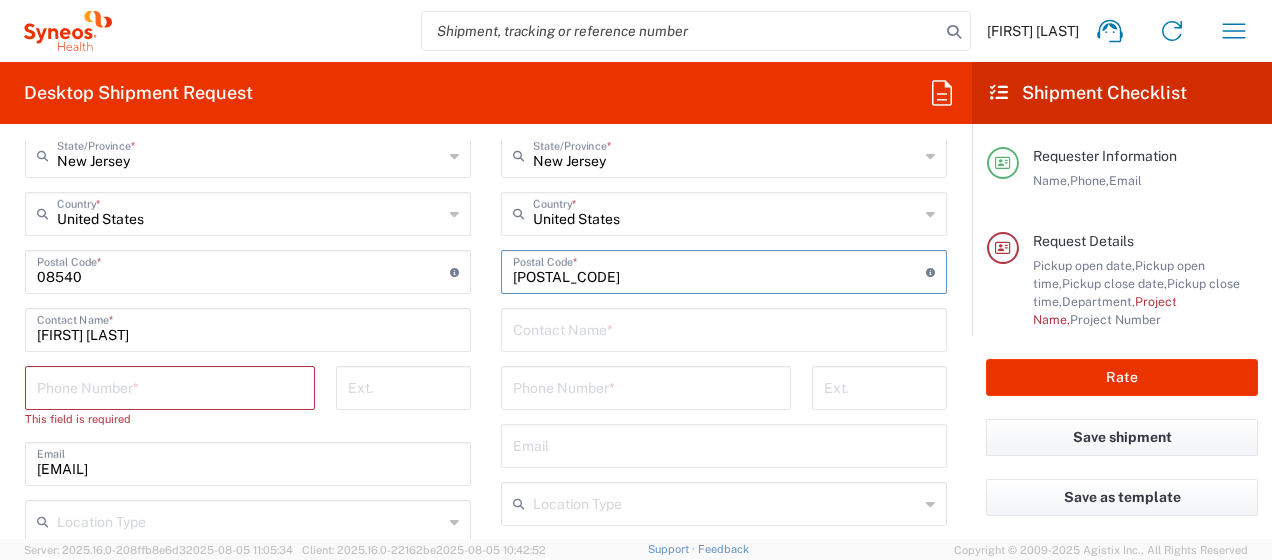 type on "[POSTAL_CODE]" 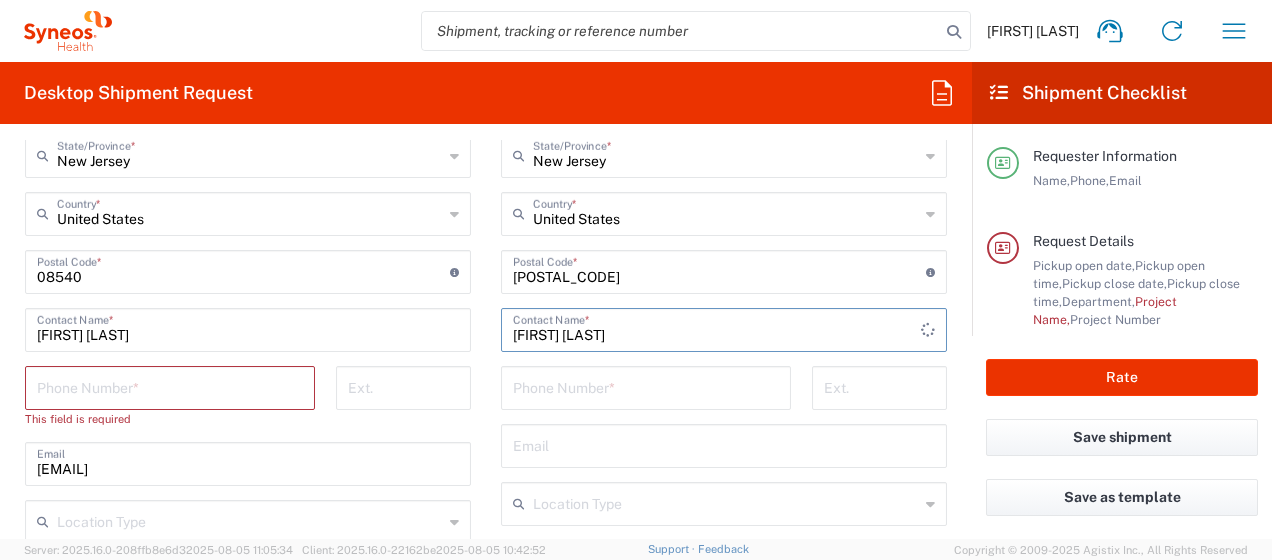 type on "[FIRST] [LAST]" 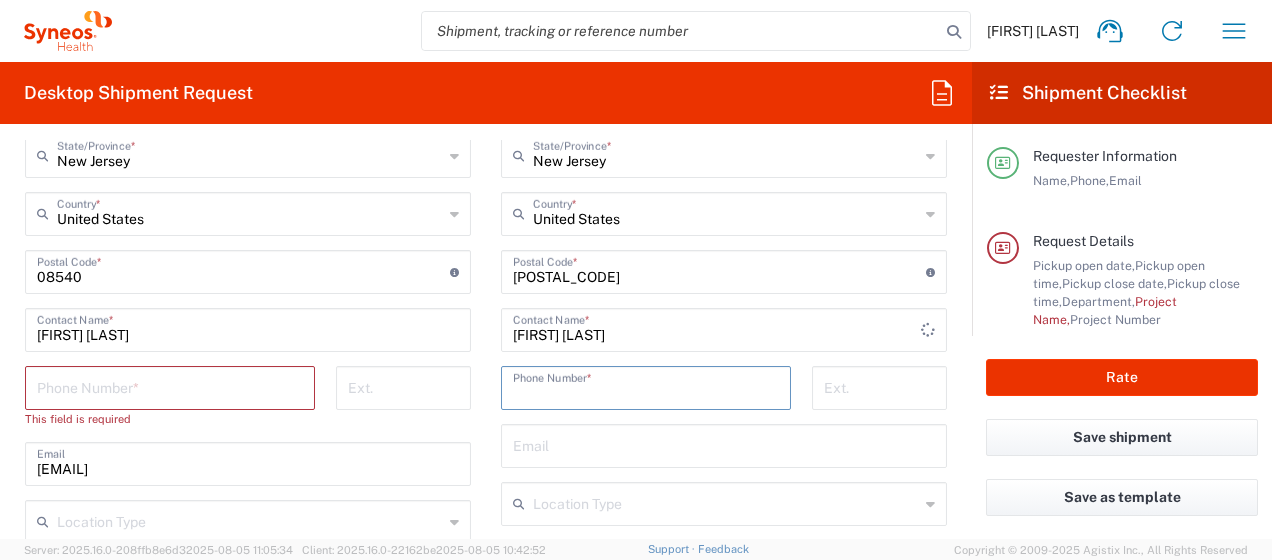 click at bounding box center [646, 386] 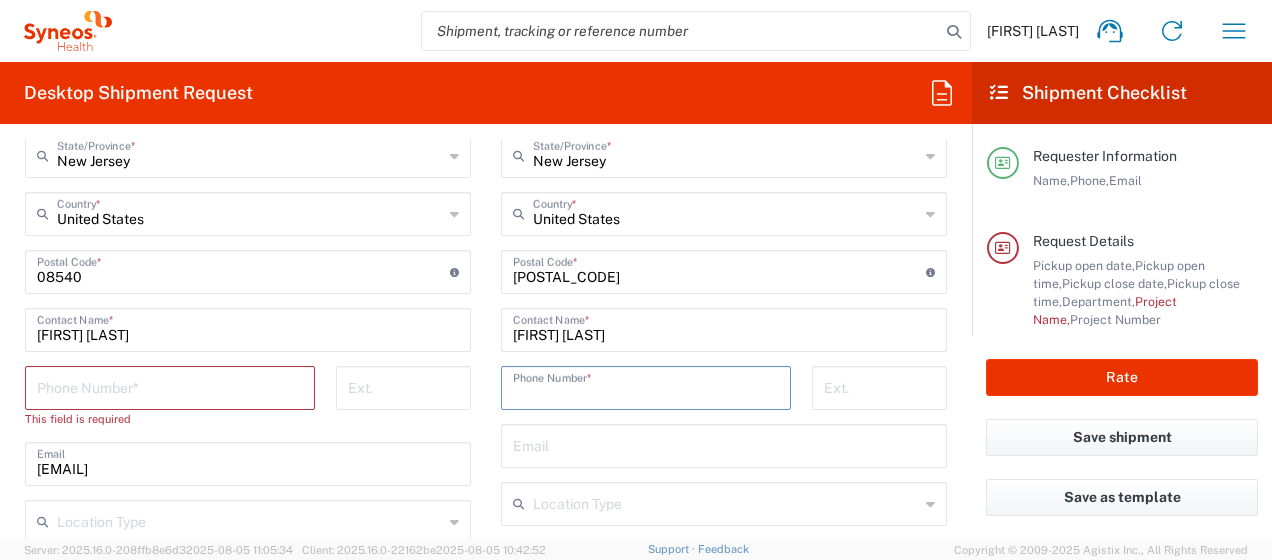 click at bounding box center (170, 386) 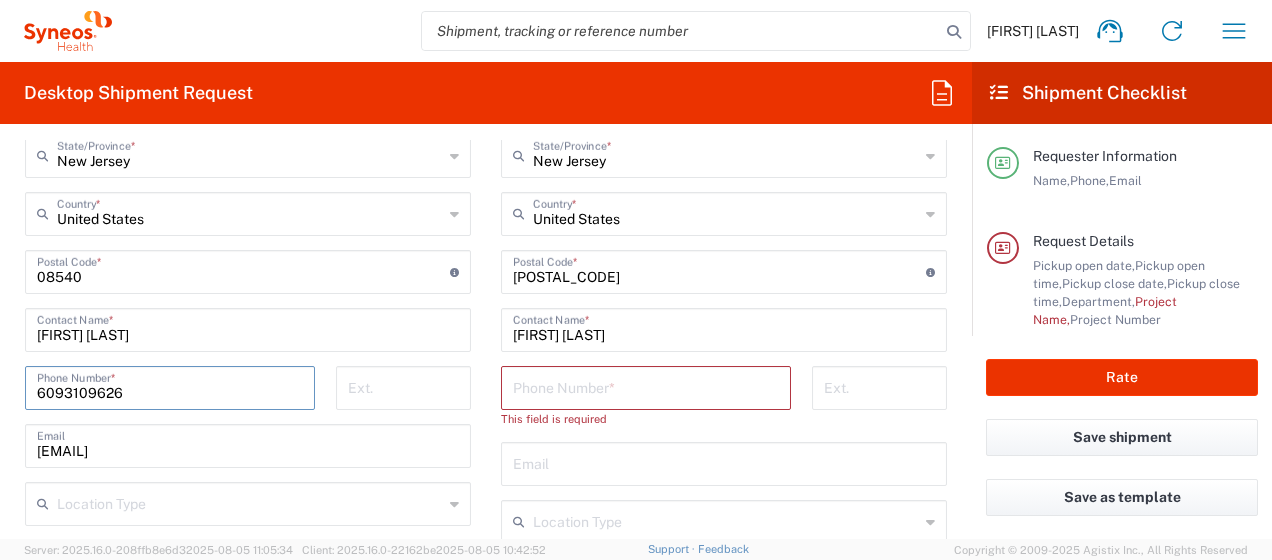 type on "6093109626" 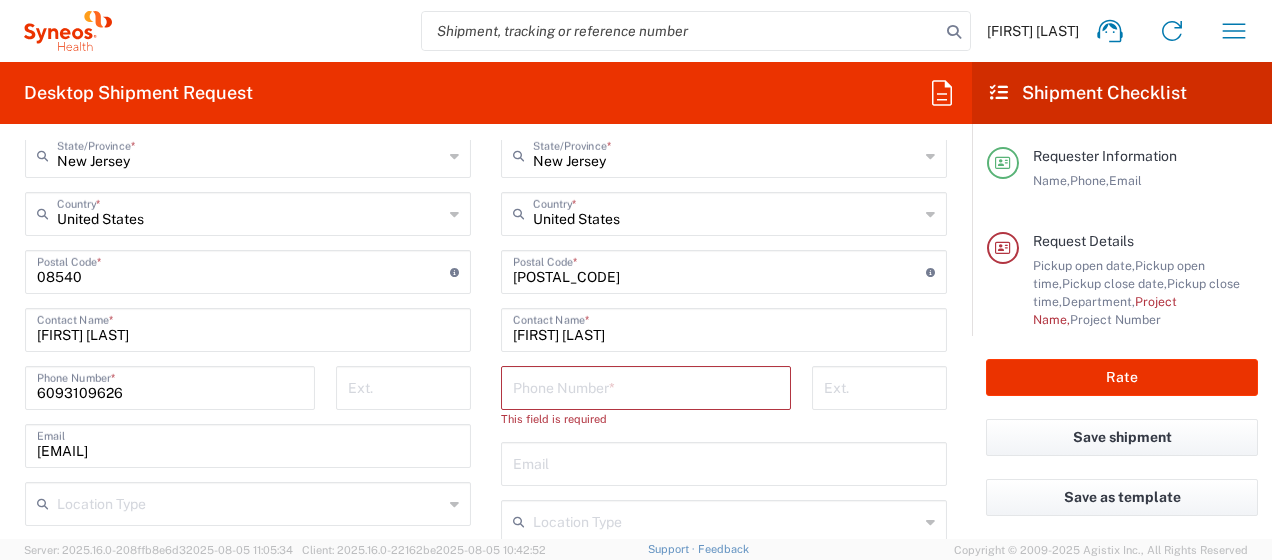 click on "SYNEOS HEALTH CLINICAL LAB-Princeton [CITY]  Location  SYNEOS HEALTH CLINICAL LAB-Princeton [CITY] Addison Whitney LLC-Morrisville [CITY] US Barcelona-Syneos Health BioSector 2 LLC- New York US Boco Digital Media Caerus Marketing Group LLC-Morrisville [CITY] US Chamberlain Communications LLC-New York US Chandler Chicco Agency, LLC-New York US Genico, LLC Gerbig Snell/Weisheimer Advert- Westerville [STATE] Haas & Health Partner Public Relations GmbH Illingworth Research Group Ltd-Macclesfield UK Illingworth Rsrch Grp (France) Illingworth Rsrch Grp (Italy) Illingworth Rsrch Grp (Spain) Illingworth Rsrch Grp (USA) In Illingworth Rsrch Grp(Australi INC Research Clin Svcs Mexico inVentiv Health Philippines, Inc. IRG - Morrisville Warehouse IVH IPS Pvt Ltd- India IVH Mexico SA de CV NAVICOR GROUP, LLC- New York US PALIO + IGNITE, LLC- Westerville [STATE] US Pharmaceutical Institute LLC- Morrisville [CITY] US PT Syneos Health Indonesia Rx dataScience Inc-Morrisville [CITY] US RxDataScience India Private Lt Syneos Health (Beijing) Inc.Lt ZDNU-Austin *" 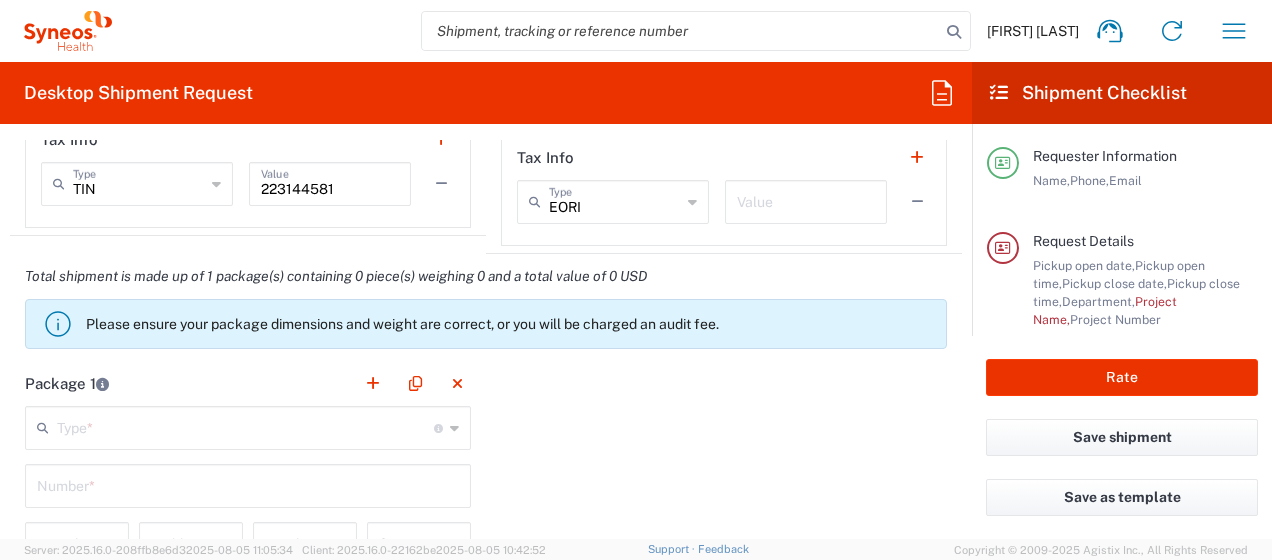 scroll, scrollTop: 1700, scrollLeft: 0, axis: vertical 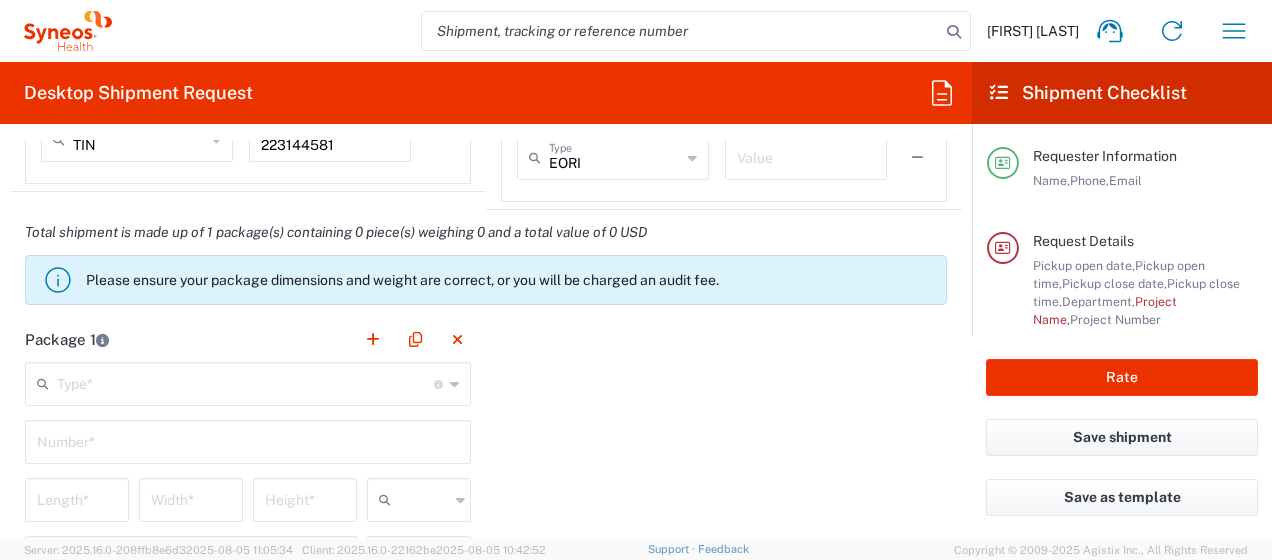click on "Type  * Material used to package goods Envelope Large Box Medium Box Pallet(s) Oversized (Not Stackable) Pallet(s) Oversized (Stackable) Pallet(s) Standard (Not Stackable) Pallet(s) Standard (Stackable) Small Box Vendor Box - 10kg Vendor Box - 25kg Your Packaging  Number  *  Length  *  Width  *  Height  * cm ft in  Weight  * Total weight of package(s) in pounds or kilograms kgs lbs Add Additional Information  Package material   Package temperature   Temperature device  Add Content *" 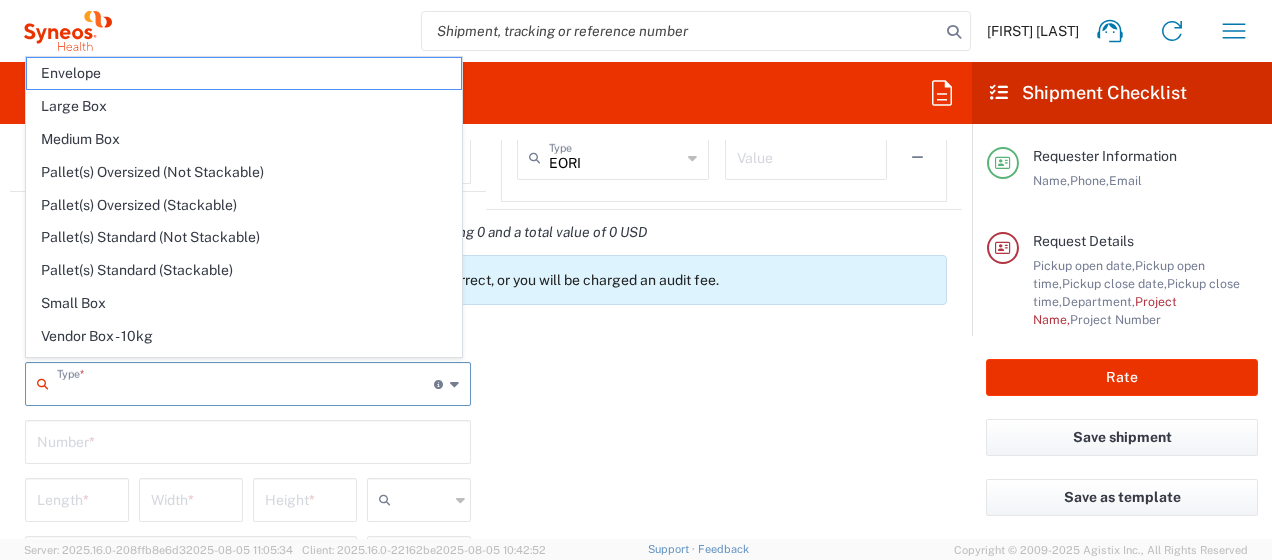 click at bounding box center [245, 382] 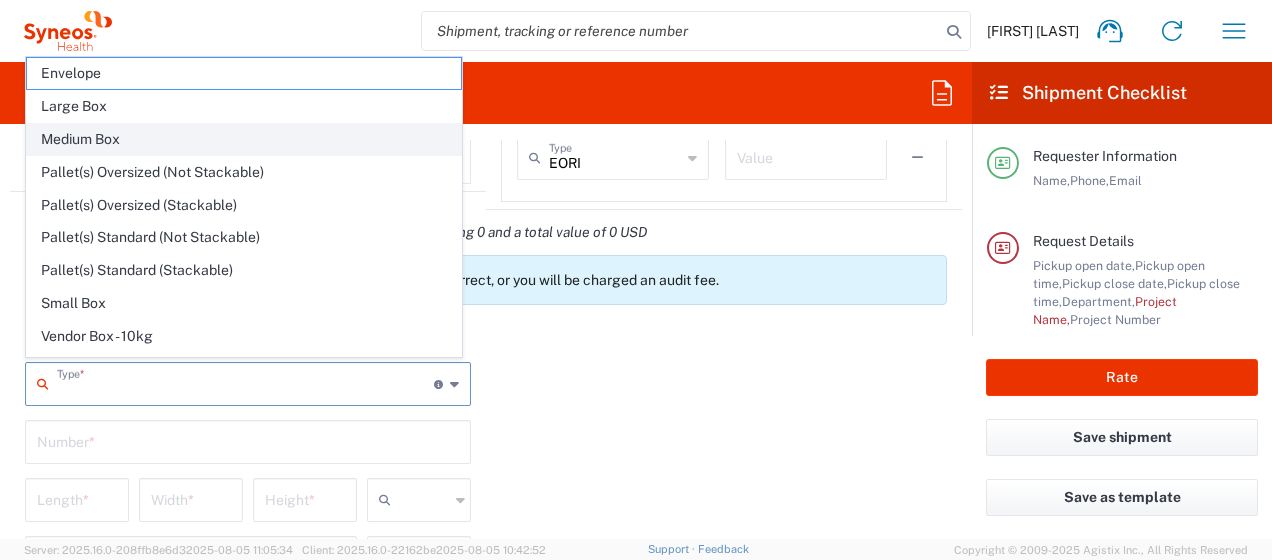 click on "Medium Box" 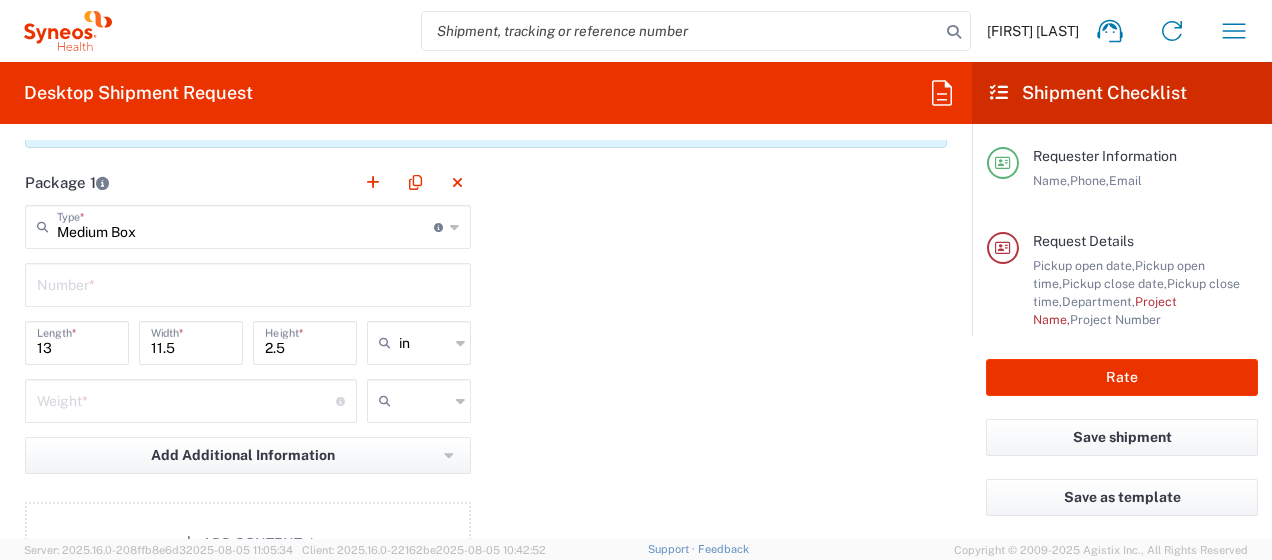 scroll, scrollTop: 1900, scrollLeft: 0, axis: vertical 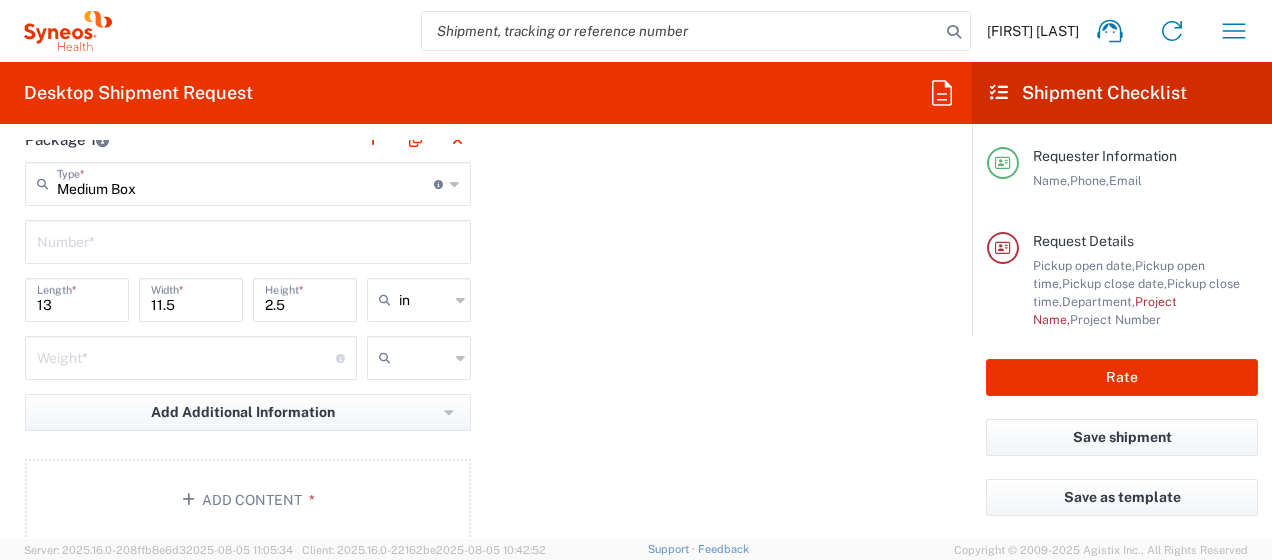 click at bounding box center [248, 240] 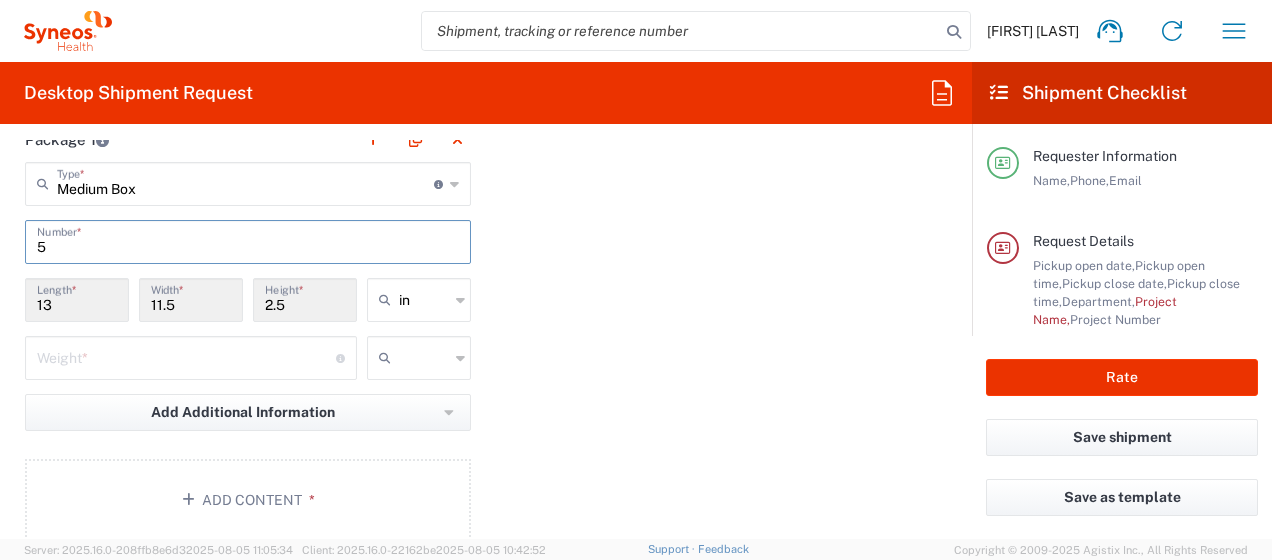 type on "5" 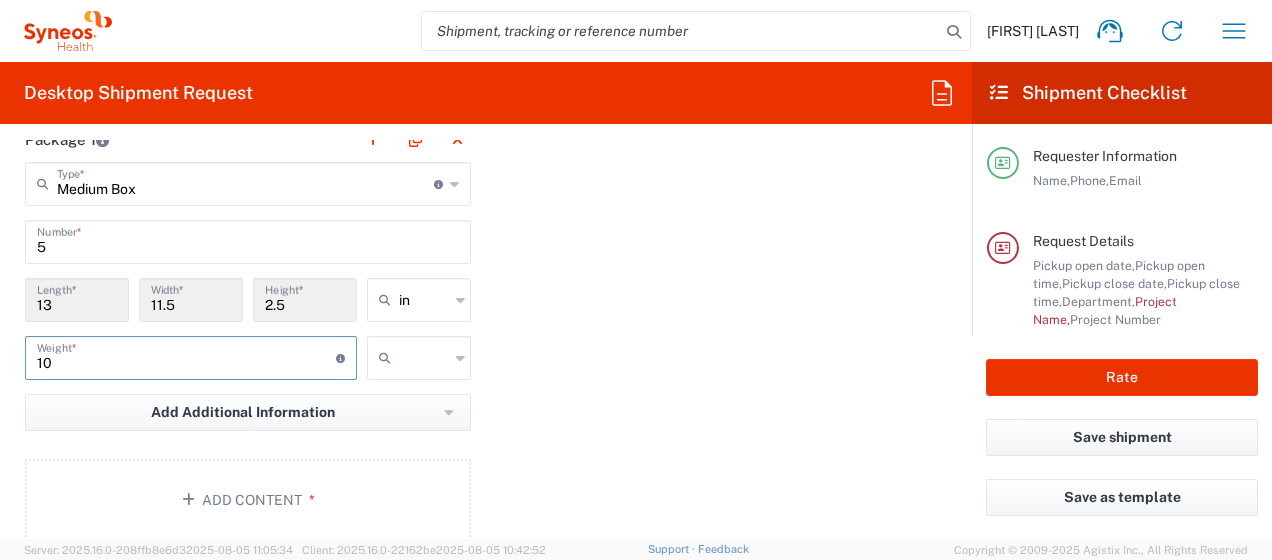 scroll, scrollTop: 2000, scrollLeft: 0, axis: vertical 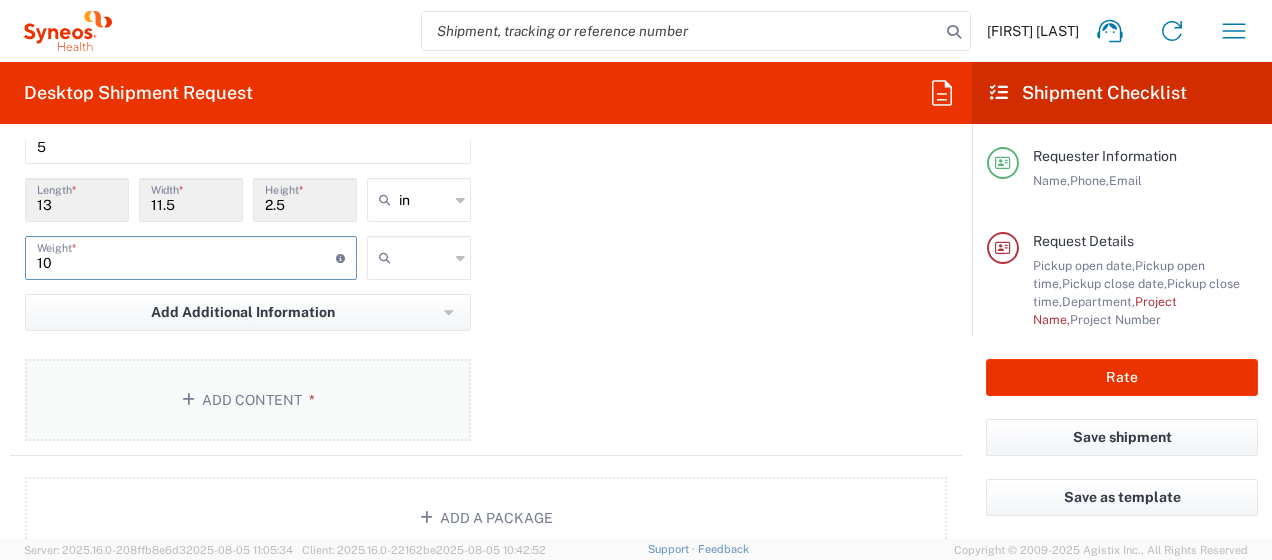 type on "10" 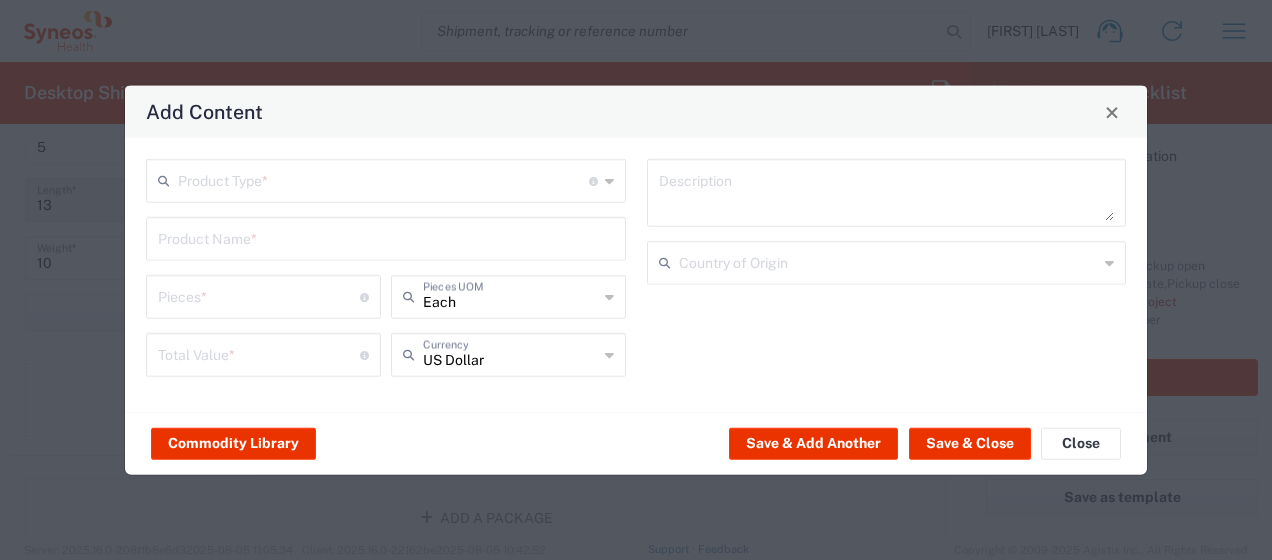 click at bounding box center [383, 179] 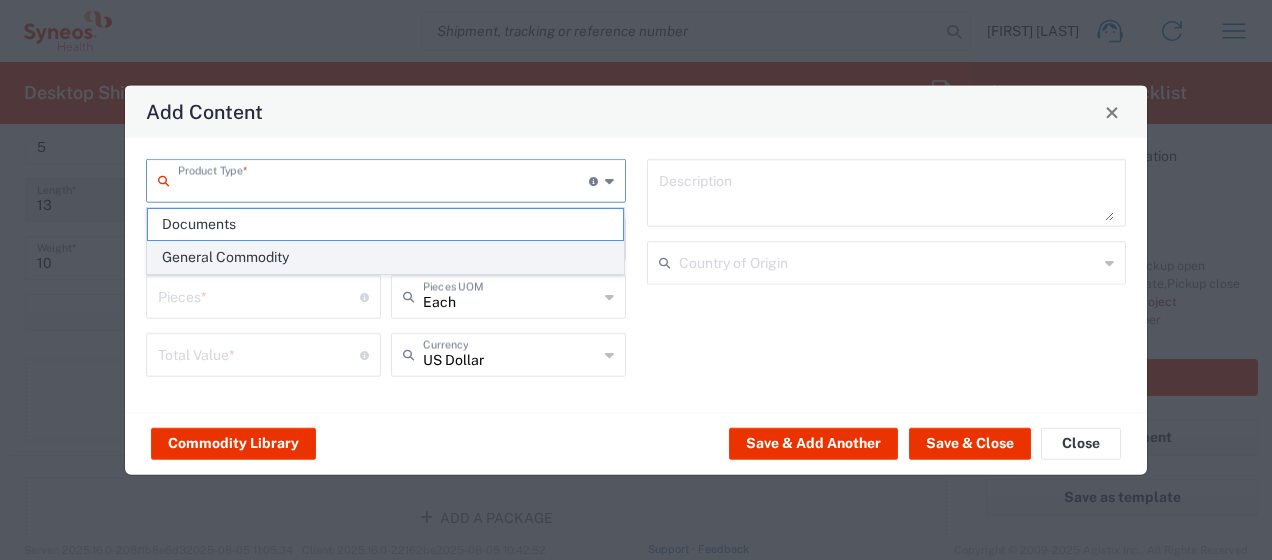 click on "General Commodity" 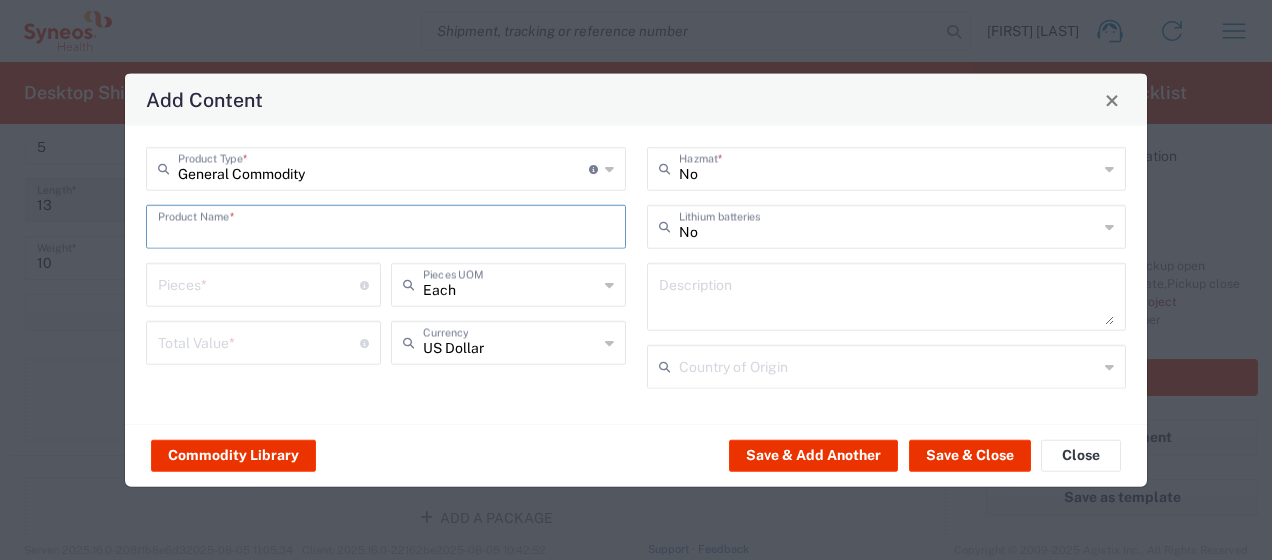 click at bounding box center [386, 225] 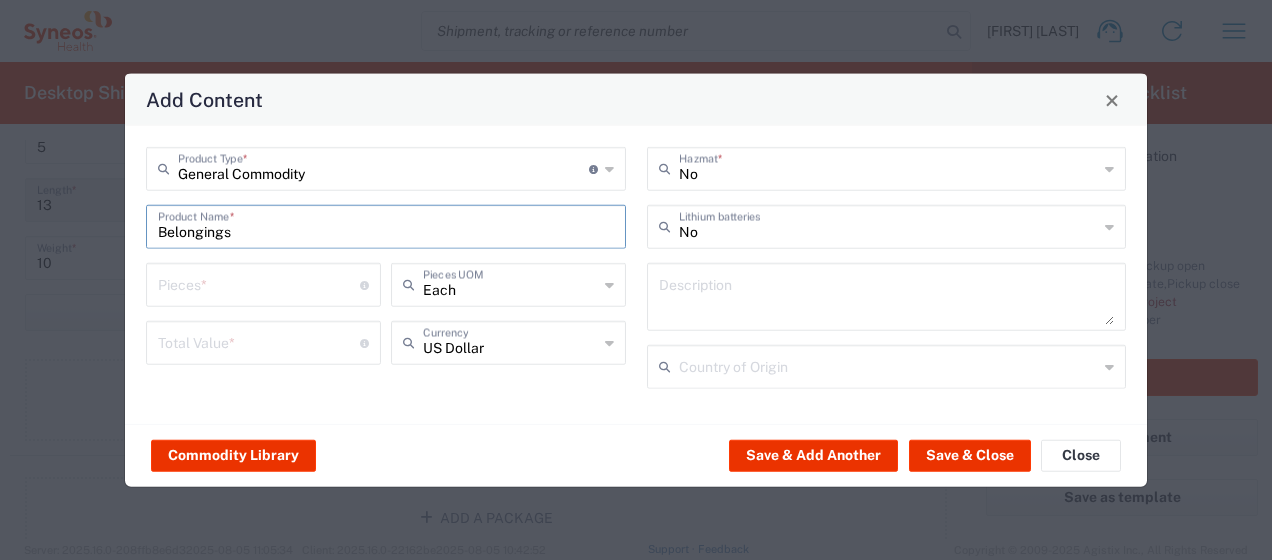 type on "Belongings" 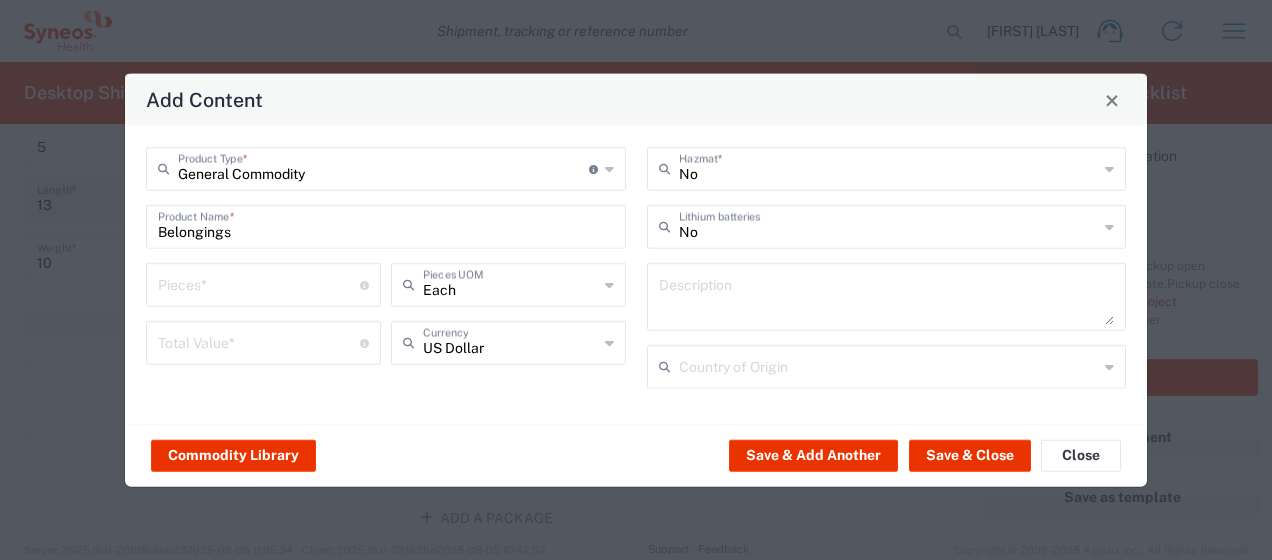 click on "Pieces  * Number of pieces inside all the packages" 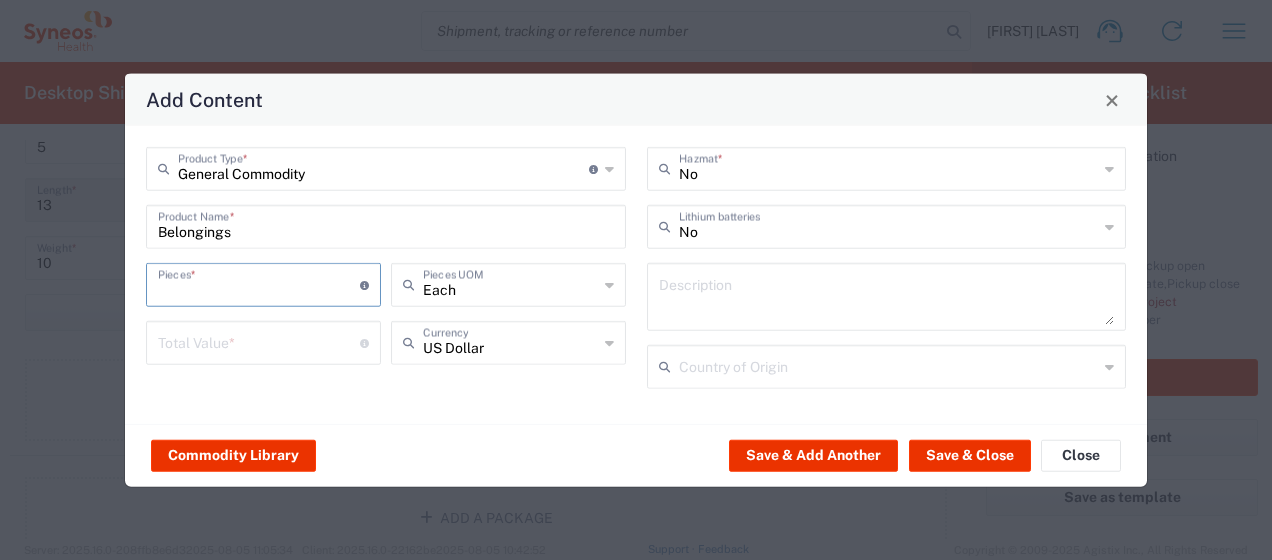click at bounding box center (259, 283) 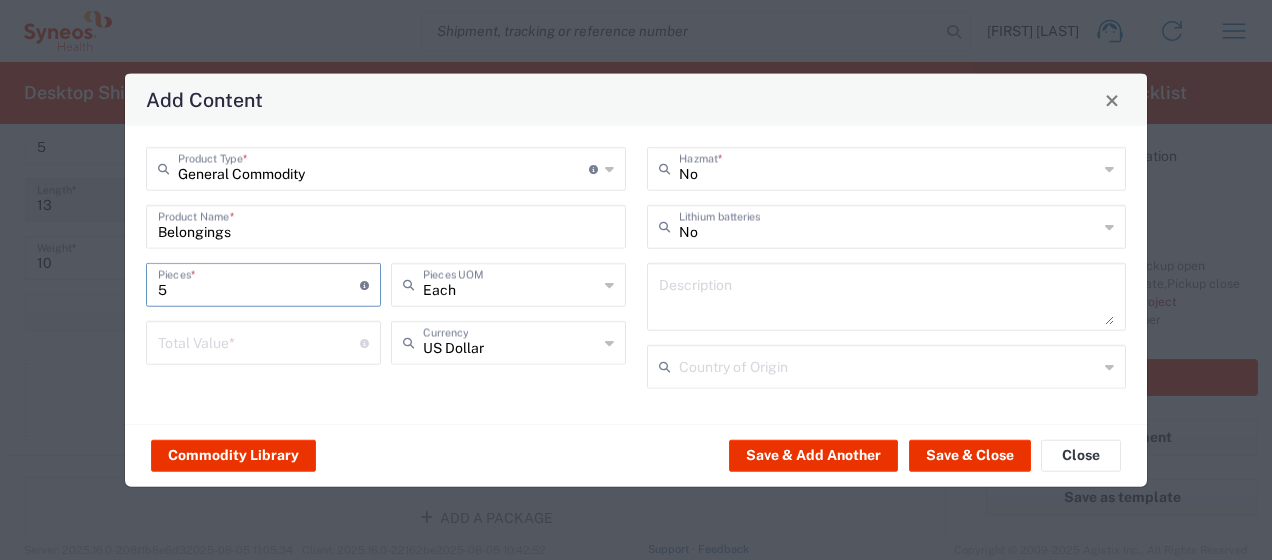 type on "5" 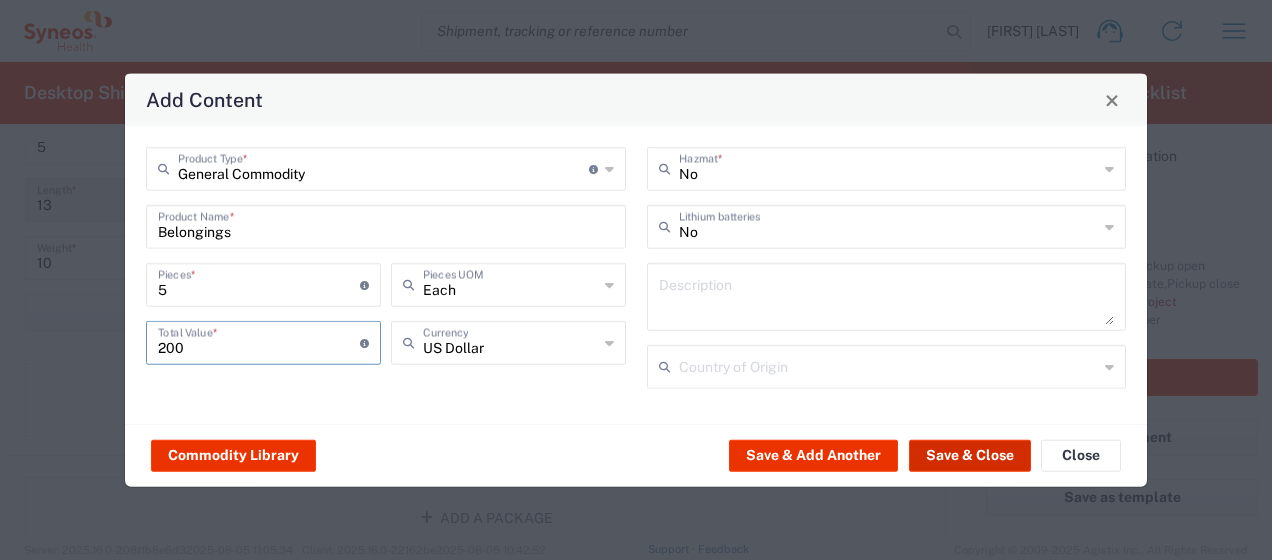 type on "200" 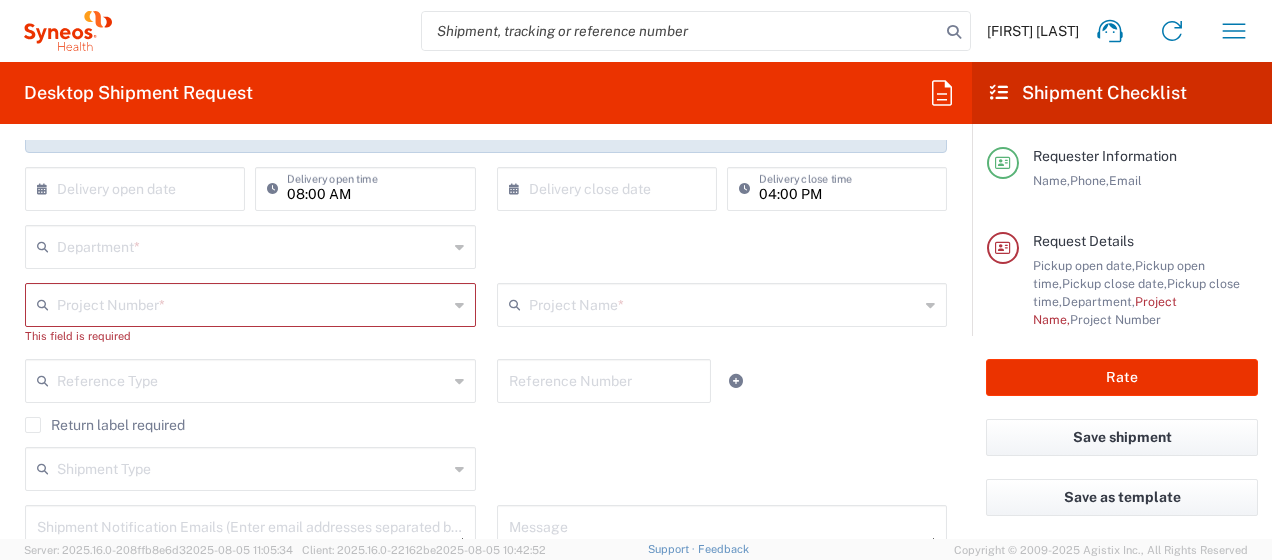 scroll, scrollTop: 384, scrollLeft: 0, axis: vertical 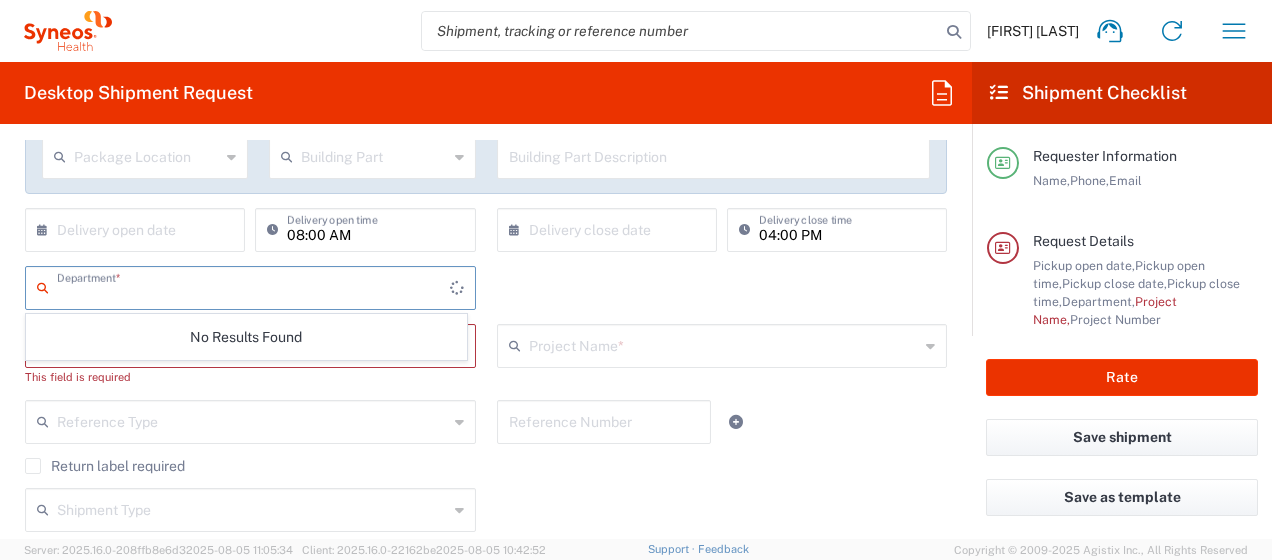 click at bounding box center [253, 286] 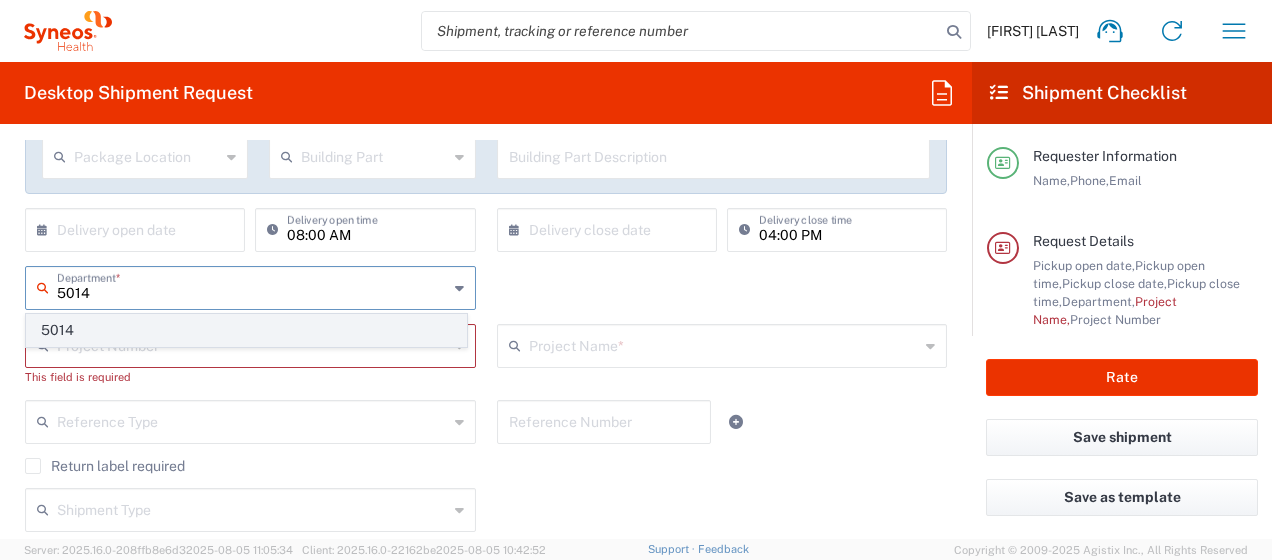 type on "5014" 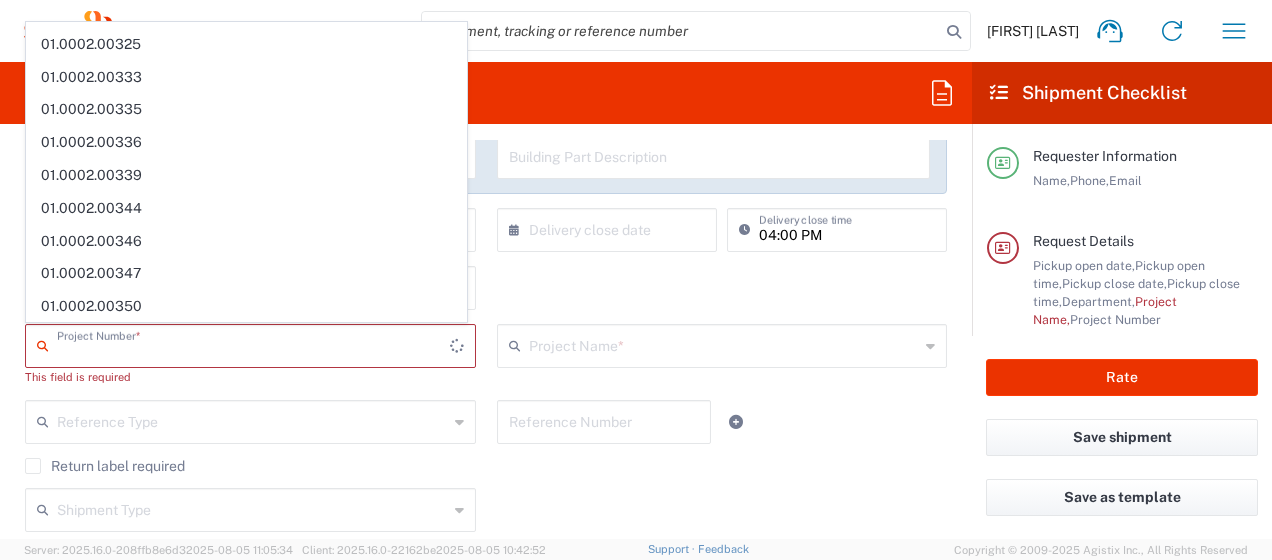 scroll, scrollTop: 0, scrollLeft: 0, axis: both 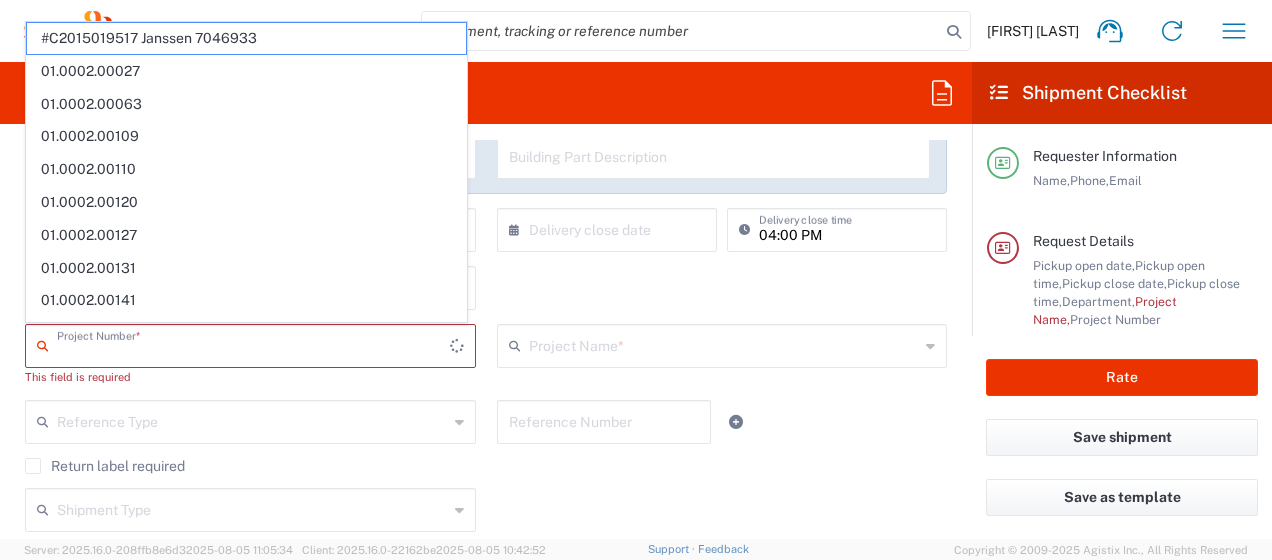 click at bounding box center (253, 344) 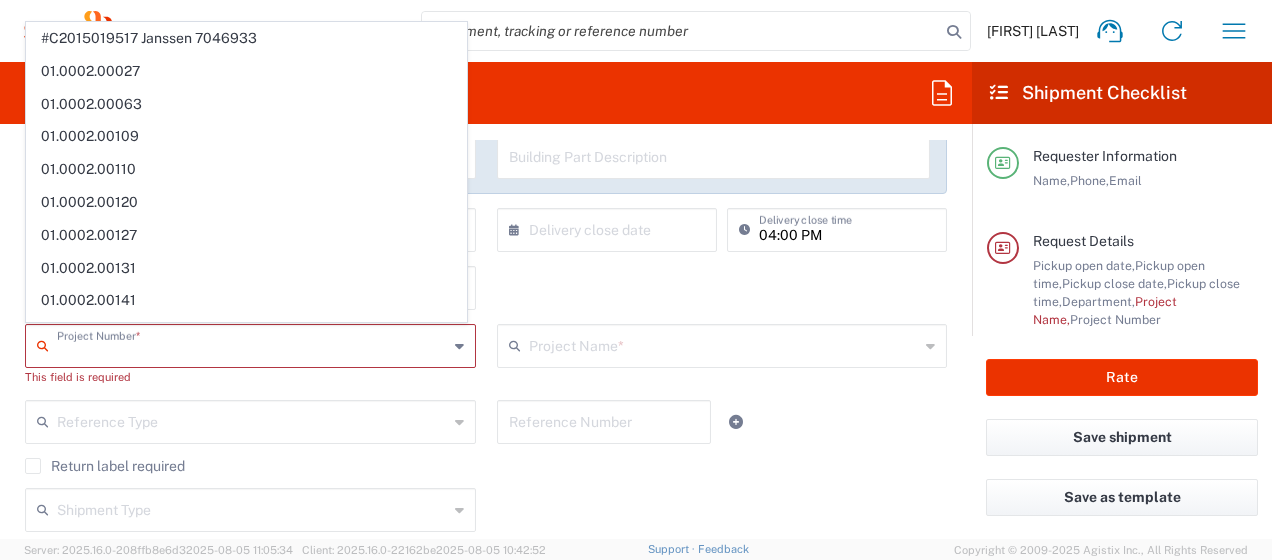 type on "4" 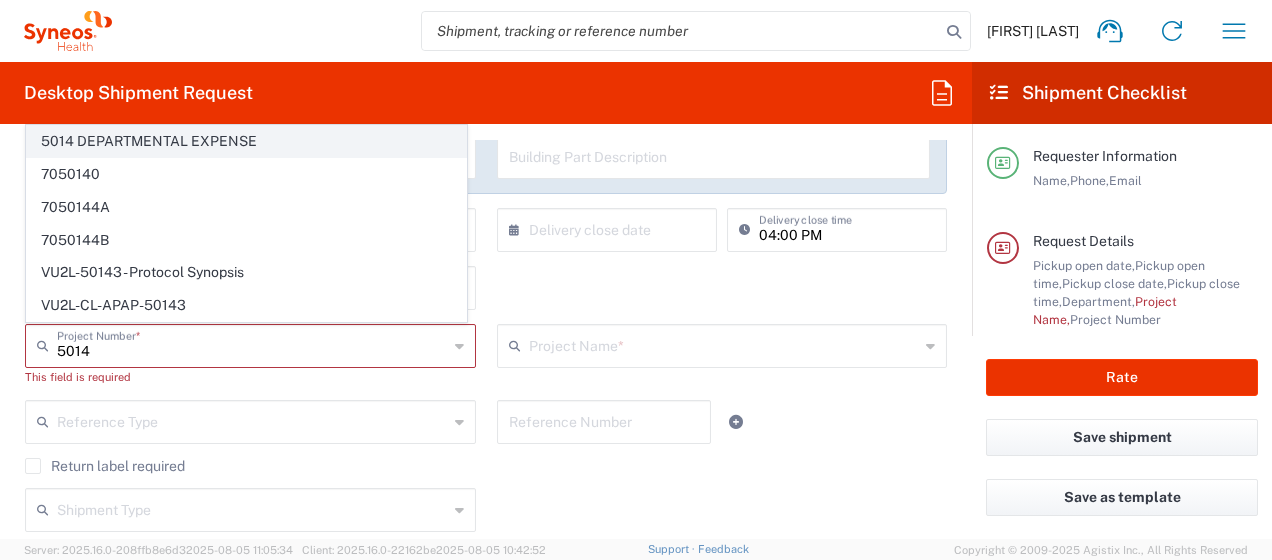 click on "5014 DEPARTMENTAL EXPENSE" 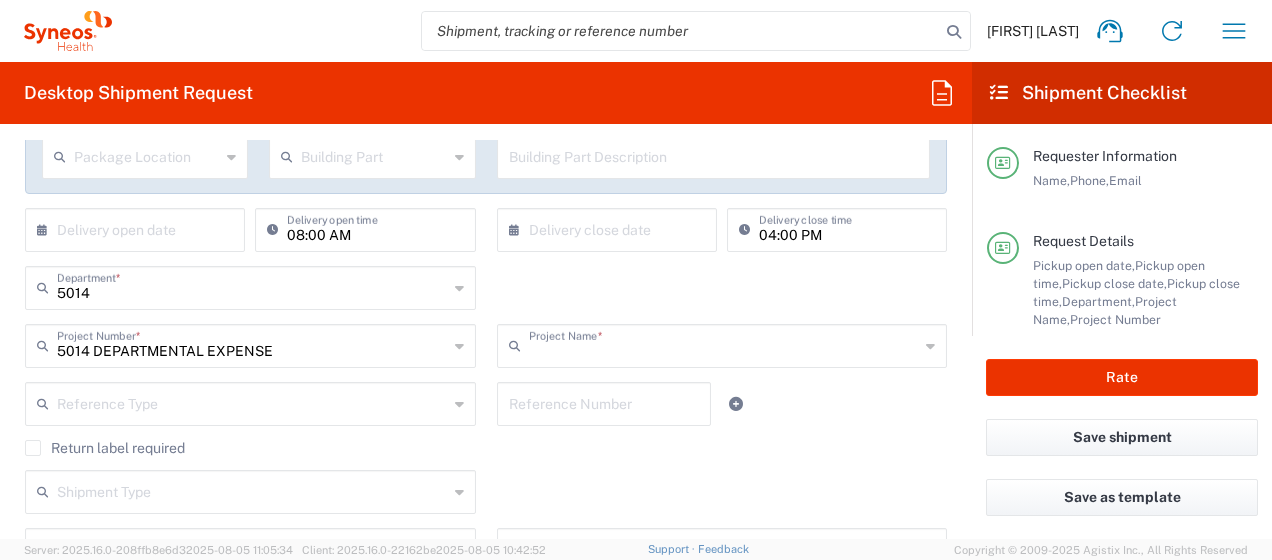 type on "5014 DEPARTMENTAL EXPENSE" 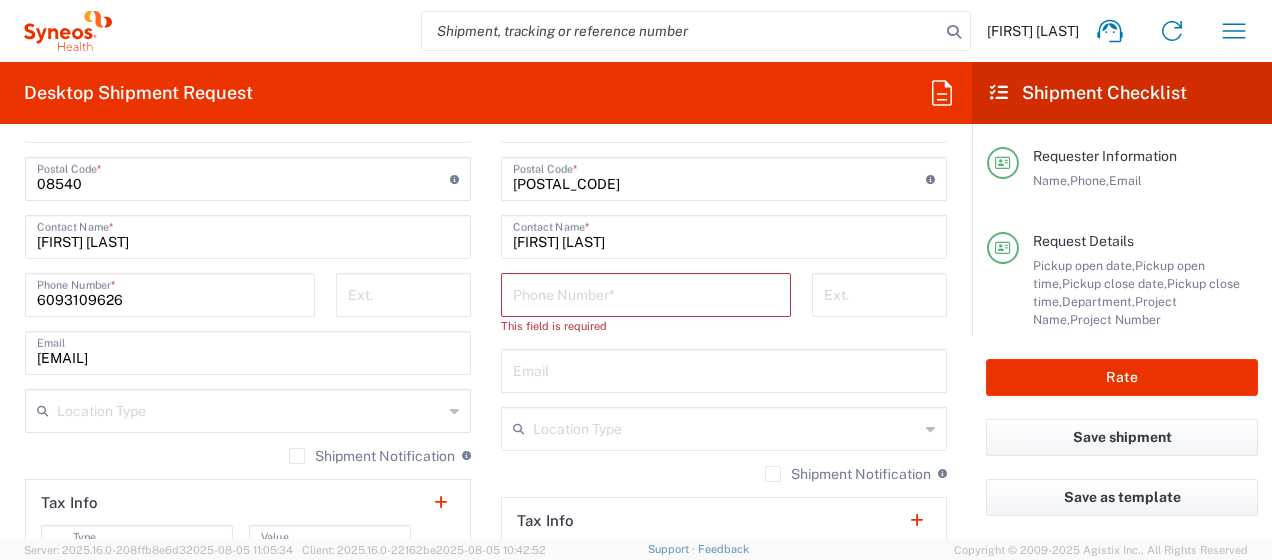 scroll, scrollTop: 1280, scrollLeft: 0, axis: vertical 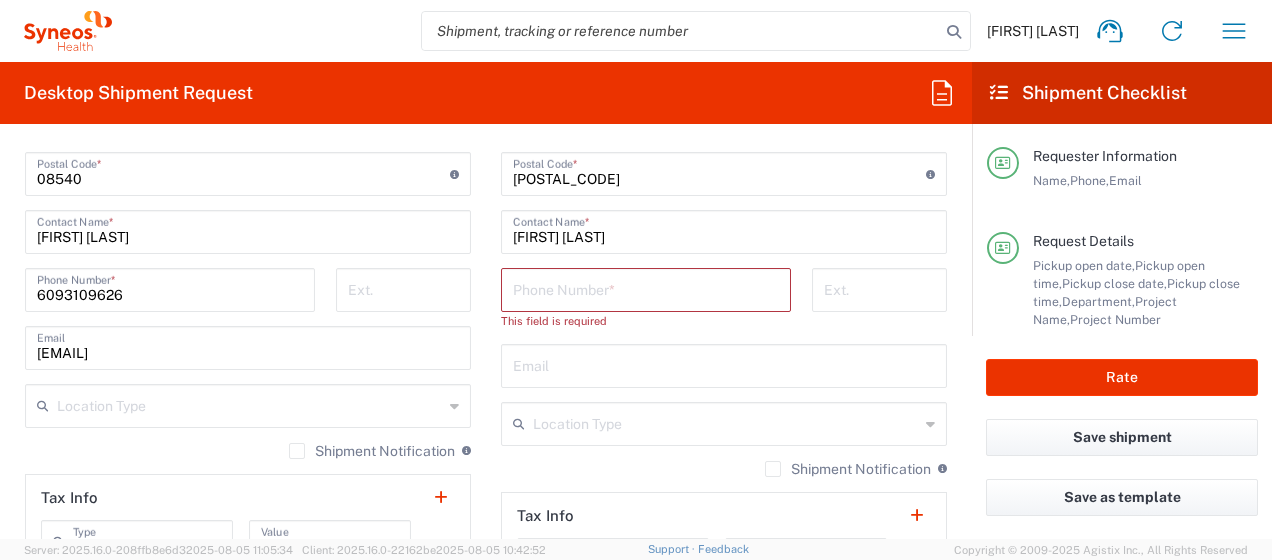 click at bounding box center (646, 288) 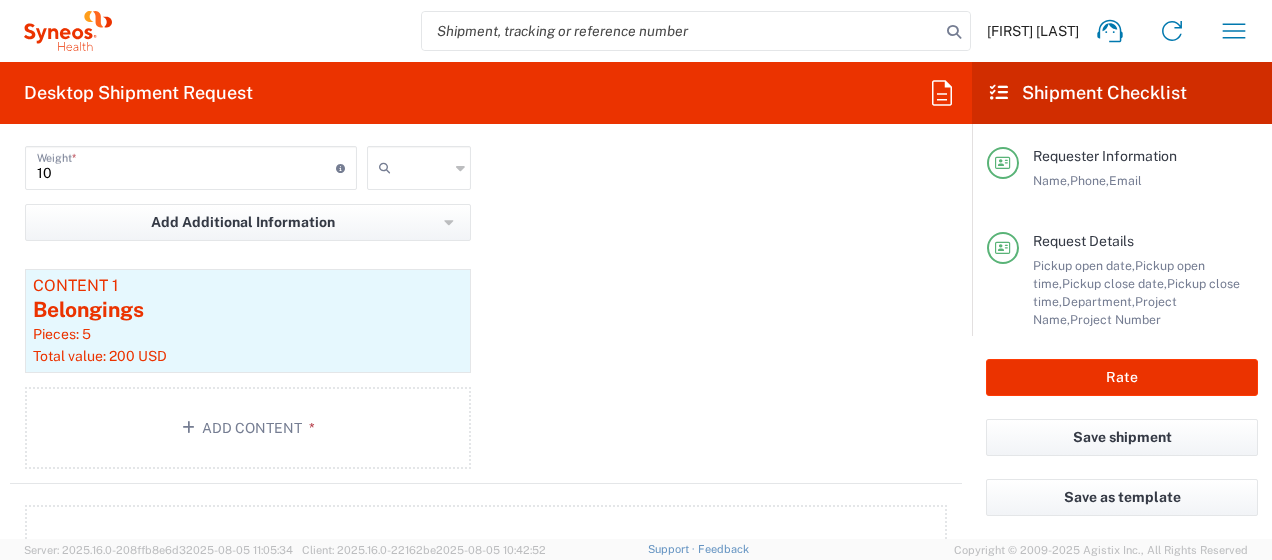 scroll, scrollTop: 2054, scrollLeft: 0, axis: vertical 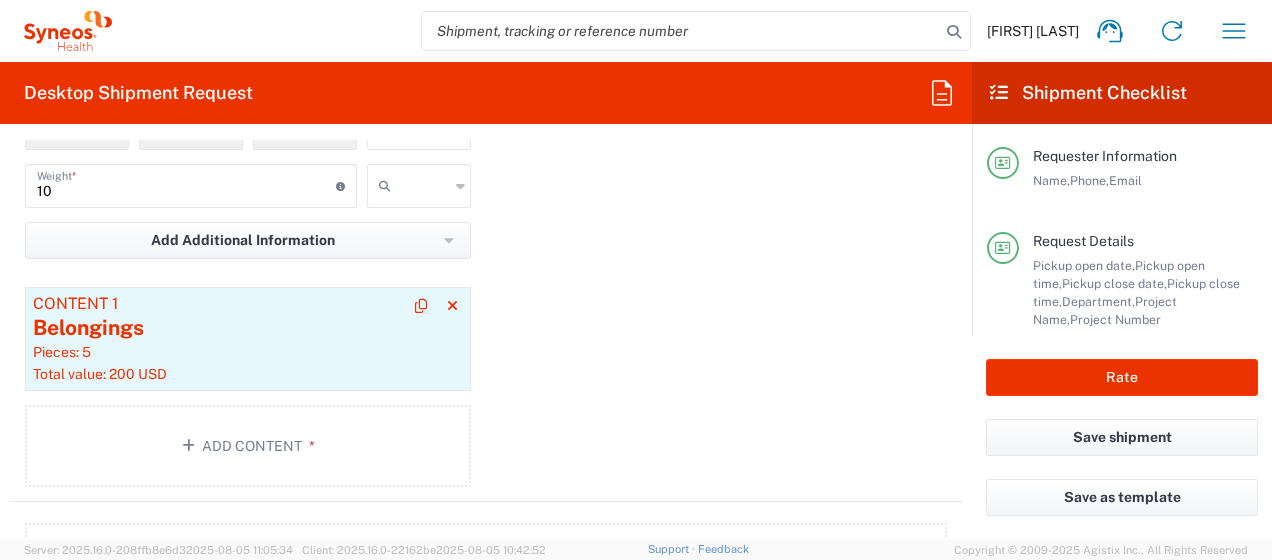 click on "Belongings" 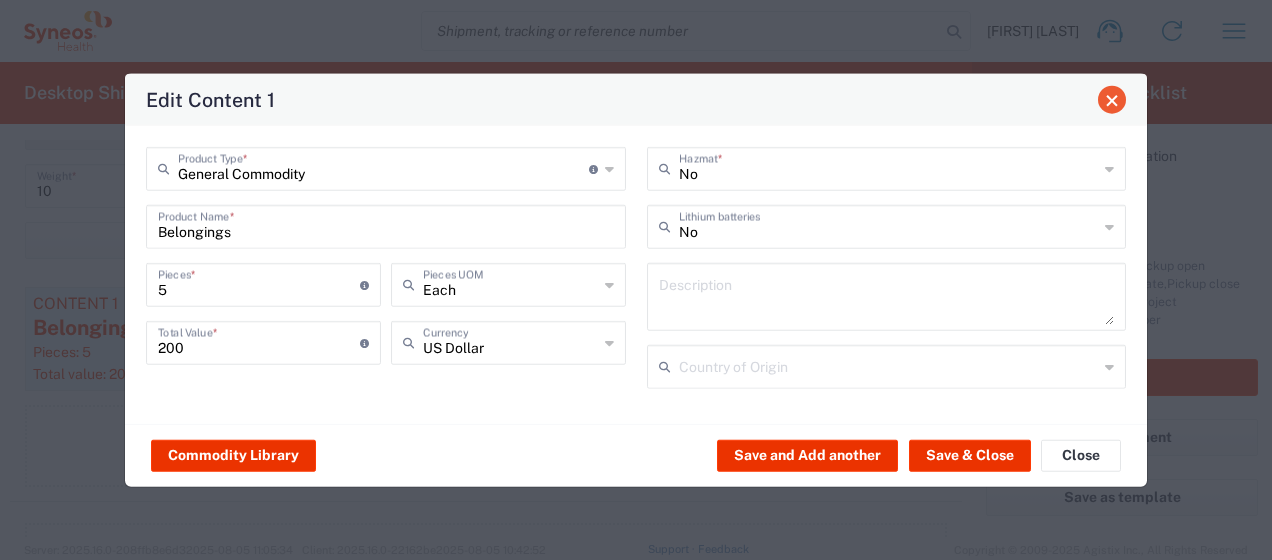 click 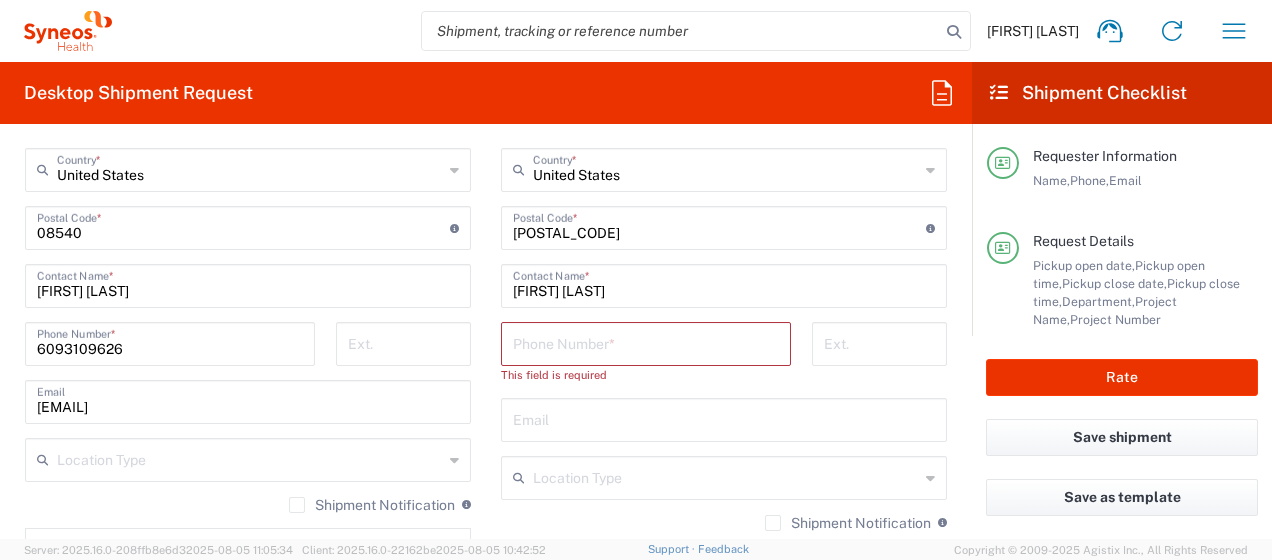 scroll, scrollTop: 1227, scrollLeft: 0, axis: vertical 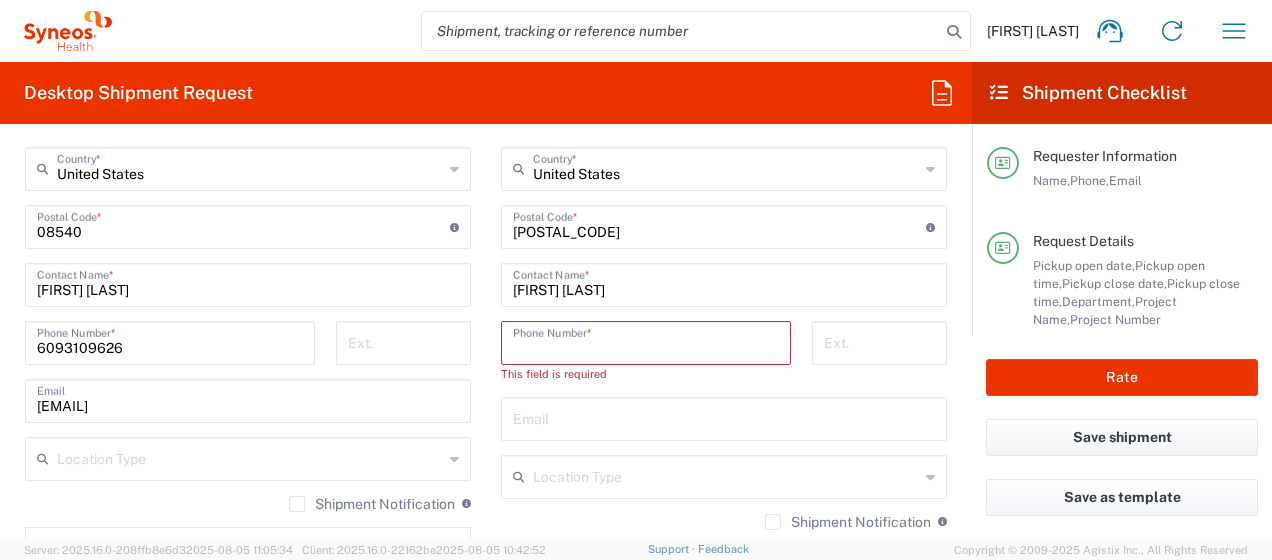 click at bounding box center [646, 341] 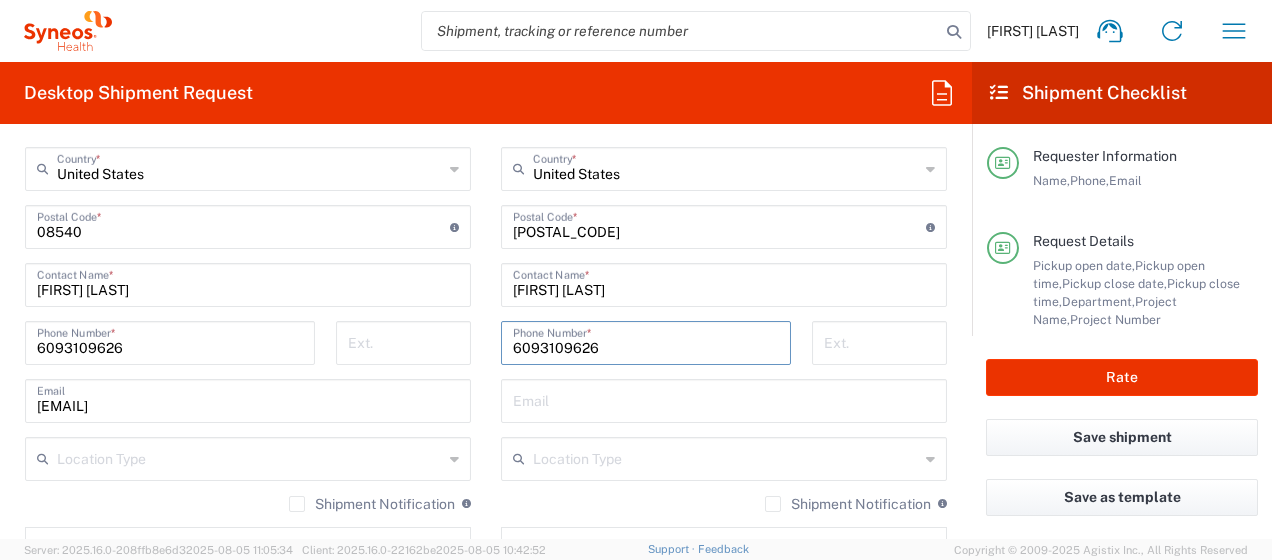 type on "6093109626" 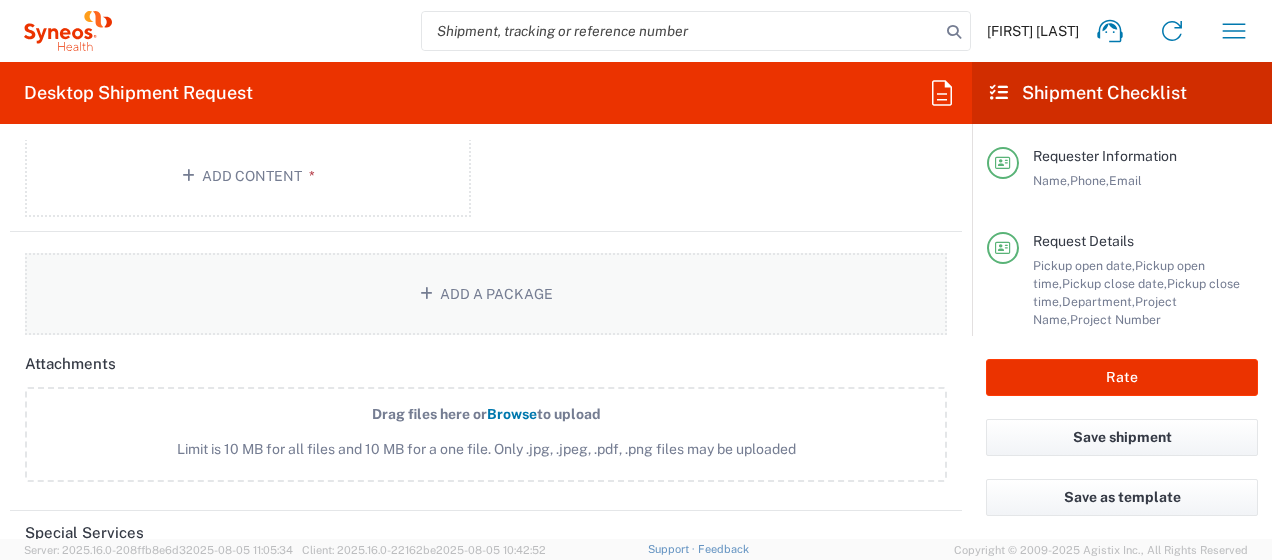 scroll, scrollTop: 2246, scrollLeft: 0, axis: vertical 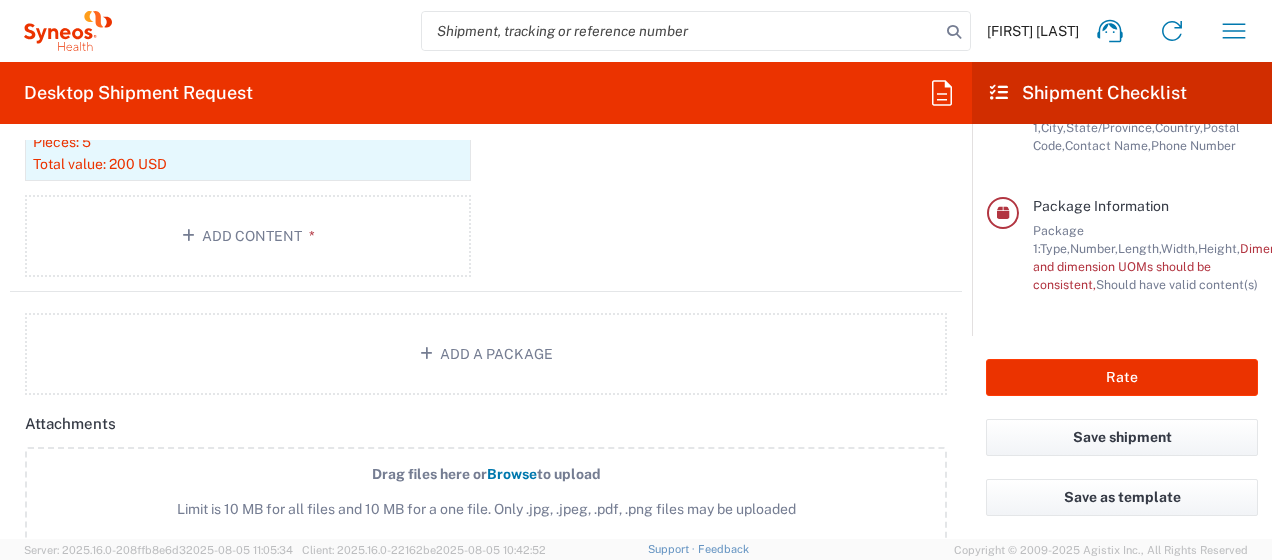 click on "Package Information" 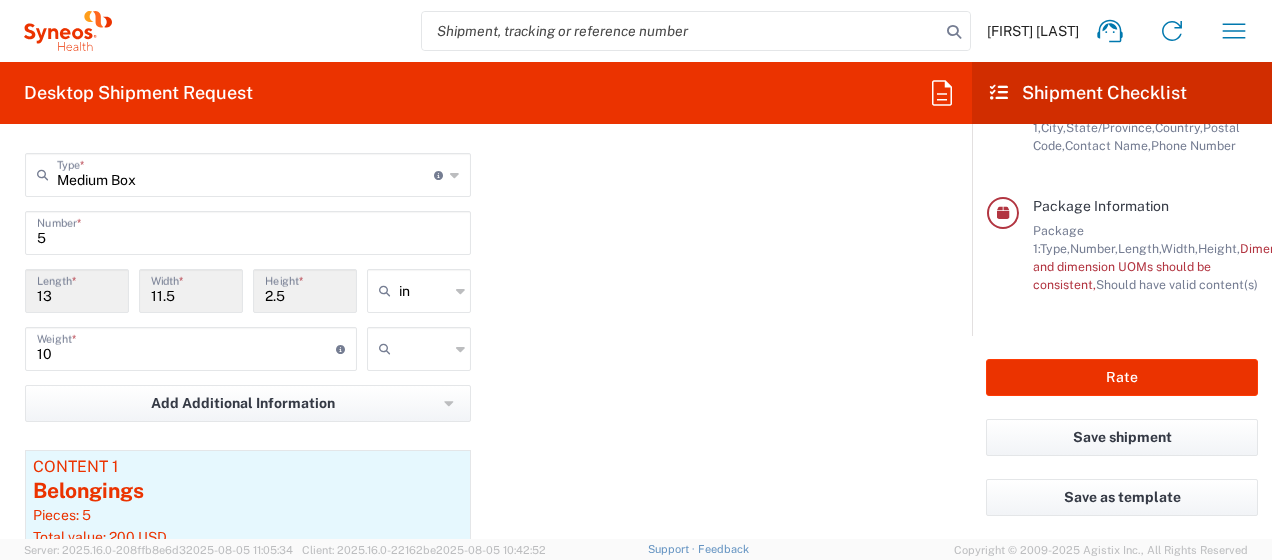 scroll, scrollTop: 1878, scrollLeft: 0, axis: vertical 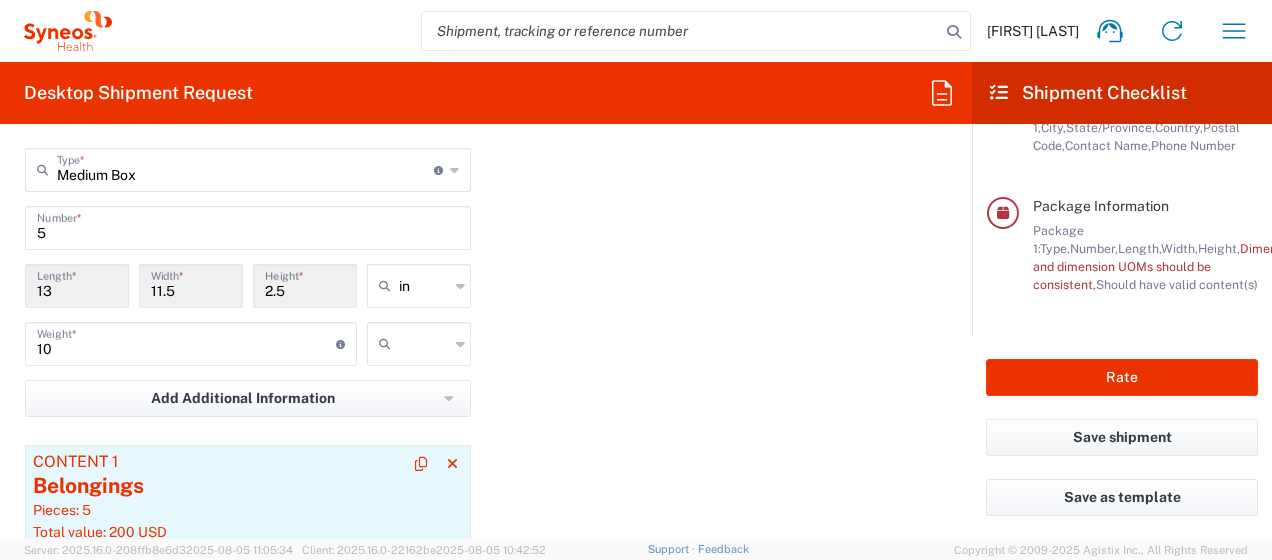 click on "Content 1" 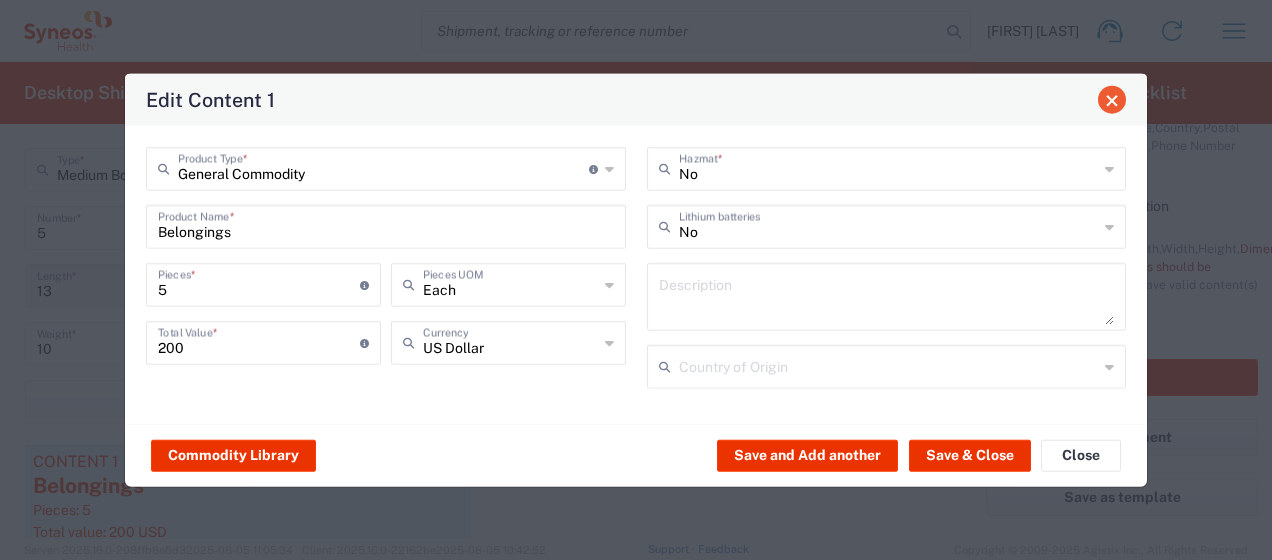 click 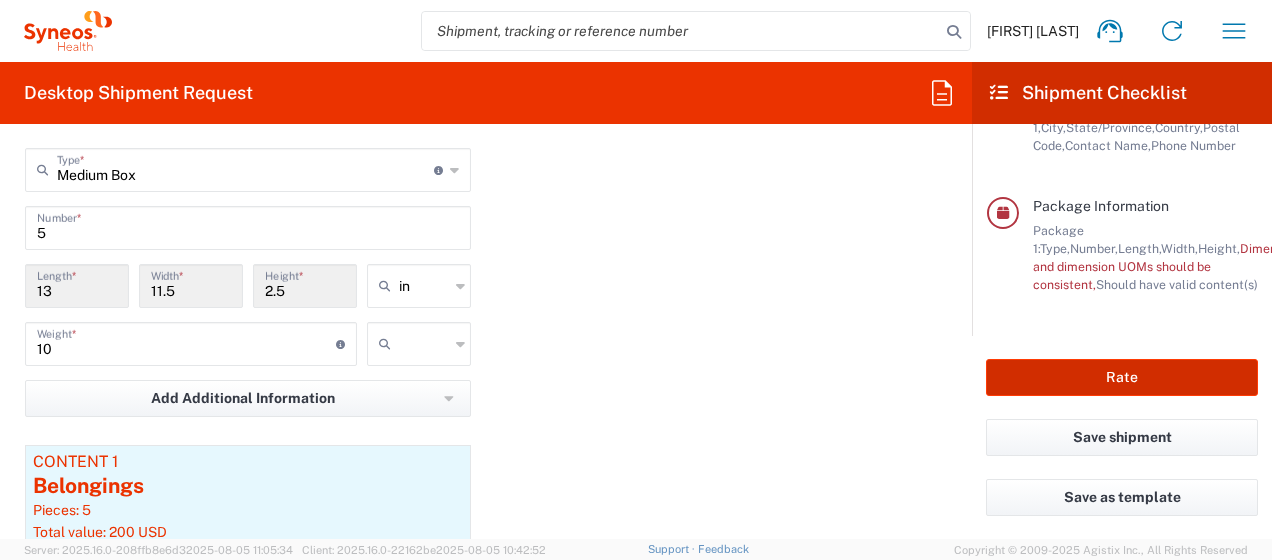 click on "Rate" 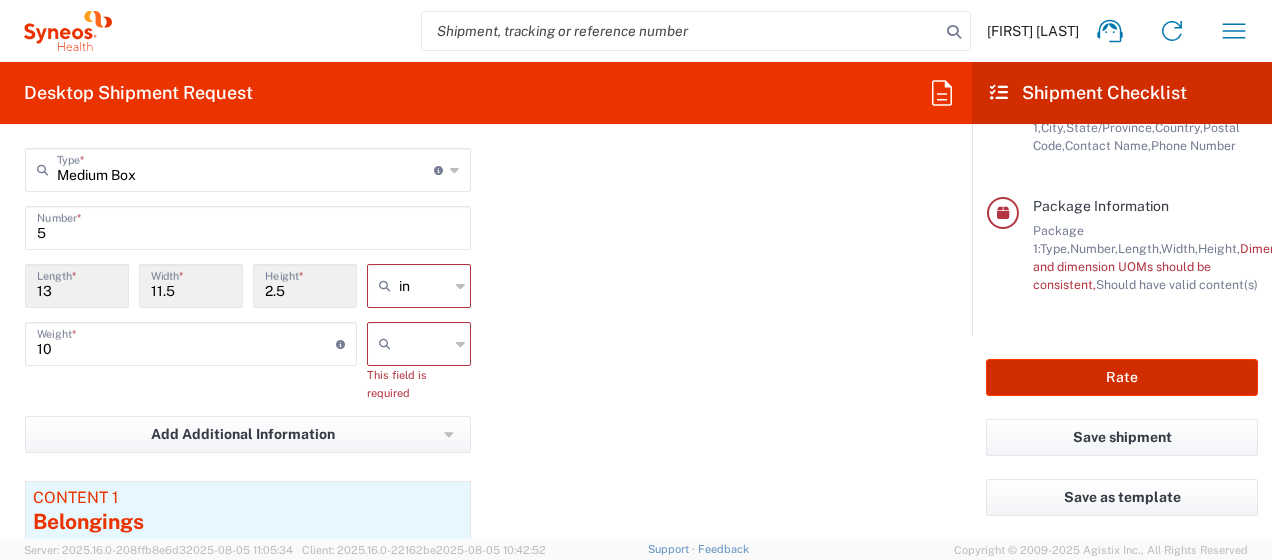 type on "5014 DEPARTMENTAL EXPENSE" 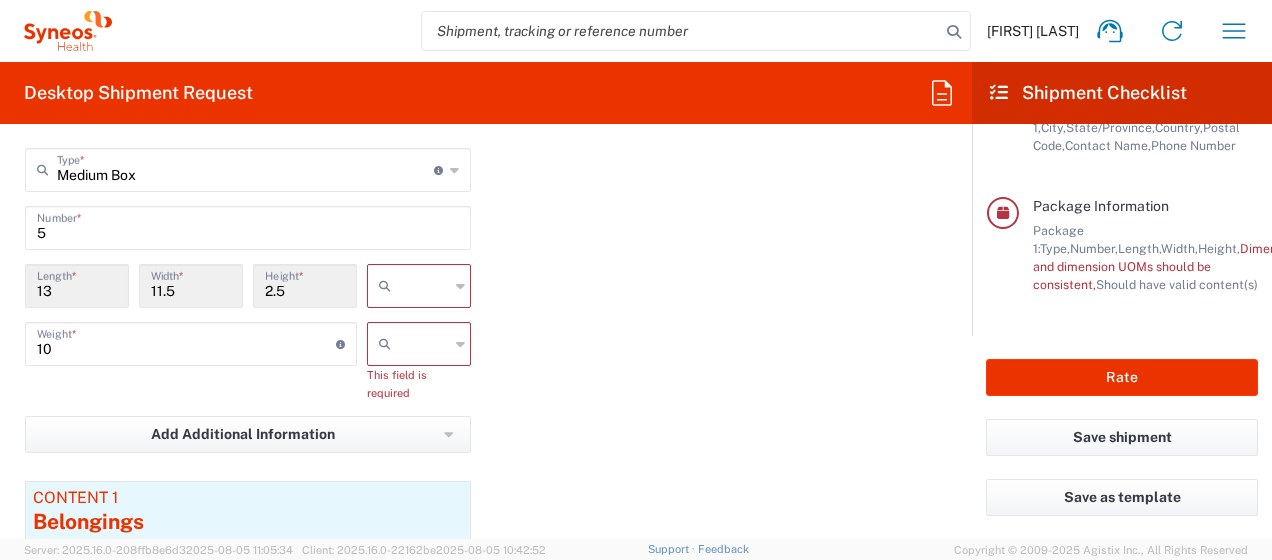 click at bounding box center (424, 286) 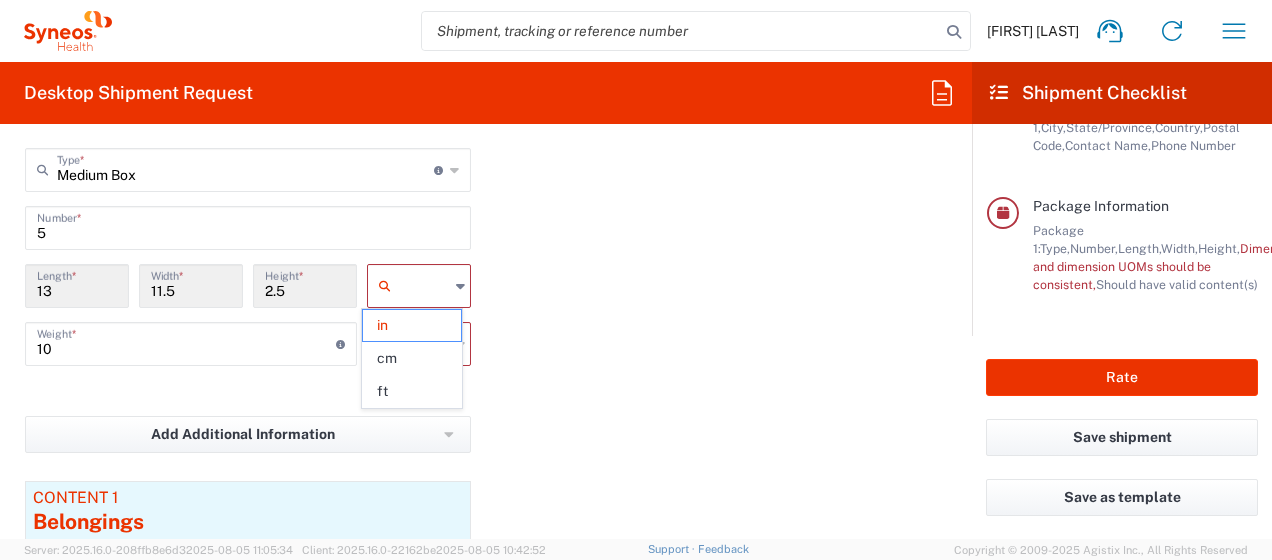 click on "Package 1  Medium Box  Type  * Material used to package goods Envelope Large Box Medium Box Pallet(s) Oversized (Not Stackable) Pallet(s) Oversized (Stackable) Pallet(s) Standard (Not Stackable) Pallet(s) Standard (Stackable) Small Box Vendor Box - 10kg Vendor Box - 25kg Your Packaging 5  Number  * 13  Length  * 11.5  Width  * 2.5  Height  * in cm ft 10  Weight  * Total weight of package(s) in pounds or kilograms kgs lbs This field is required Add Additional Information  Package material   Package temperature   Temperature device  Content 1 Belongings Pieces: 5  Total value: 200 USD  Add Content *" 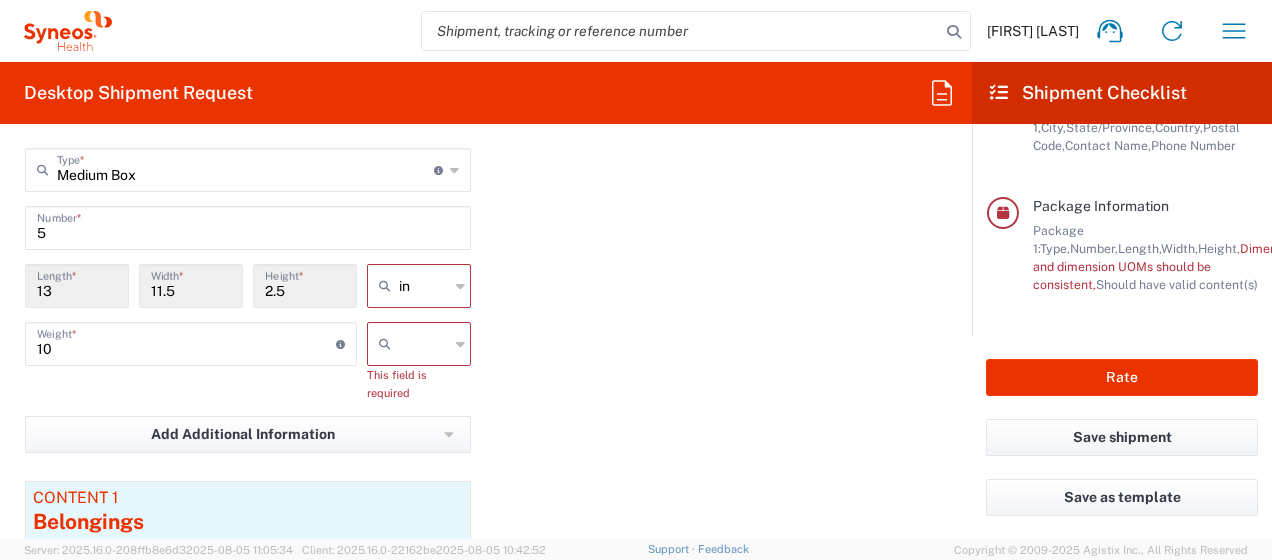 click 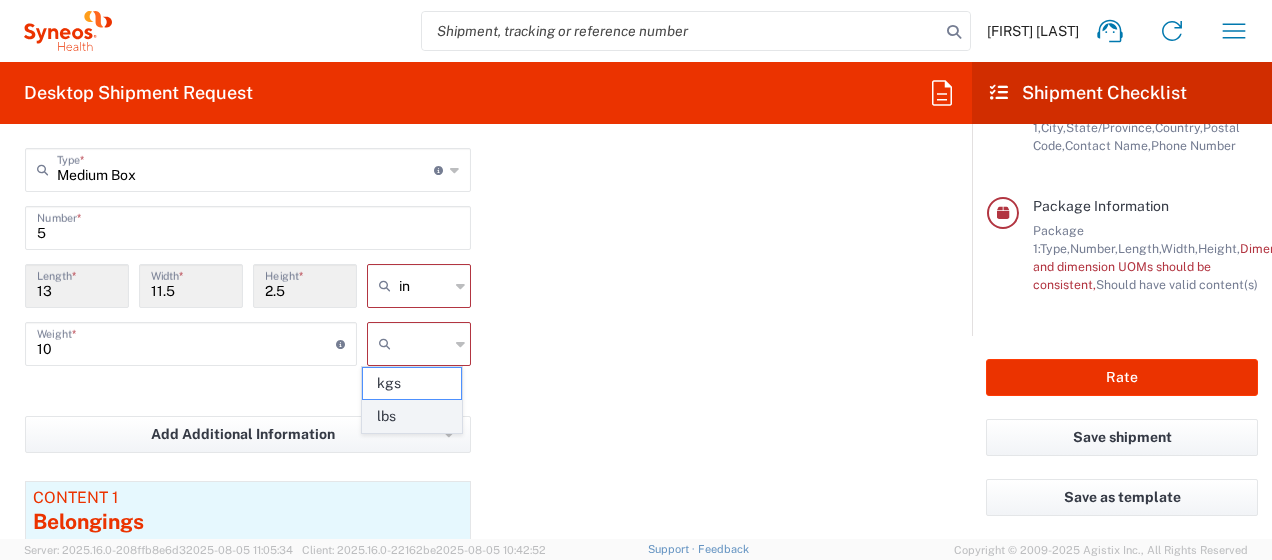 click on "lbs" 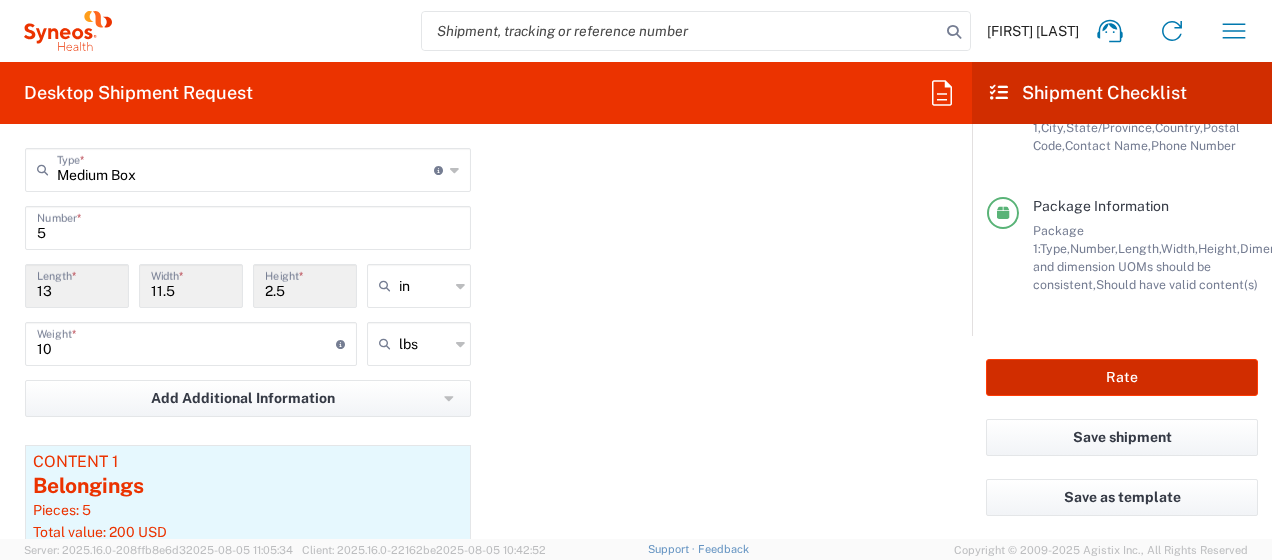 click on "Rate" 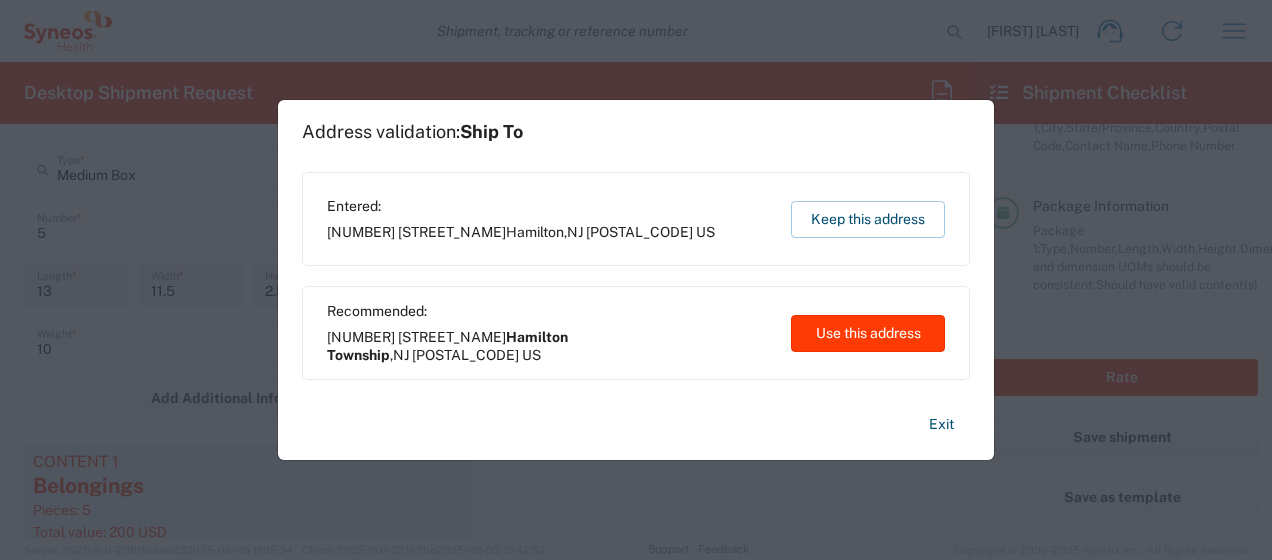 click on "Use this address" 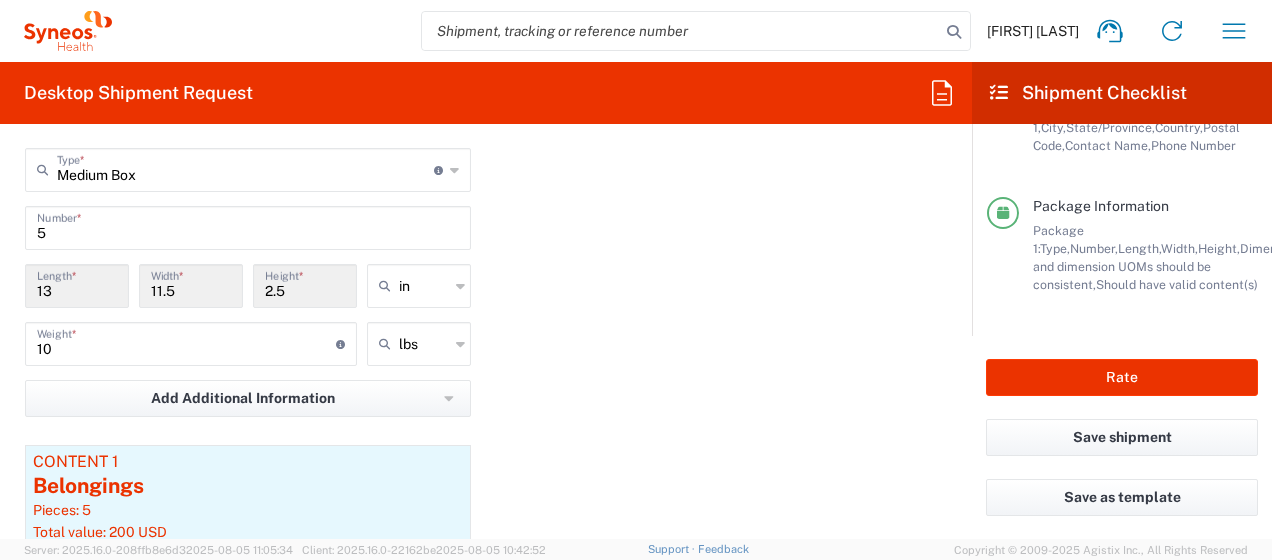 type on "Hamilton Township" 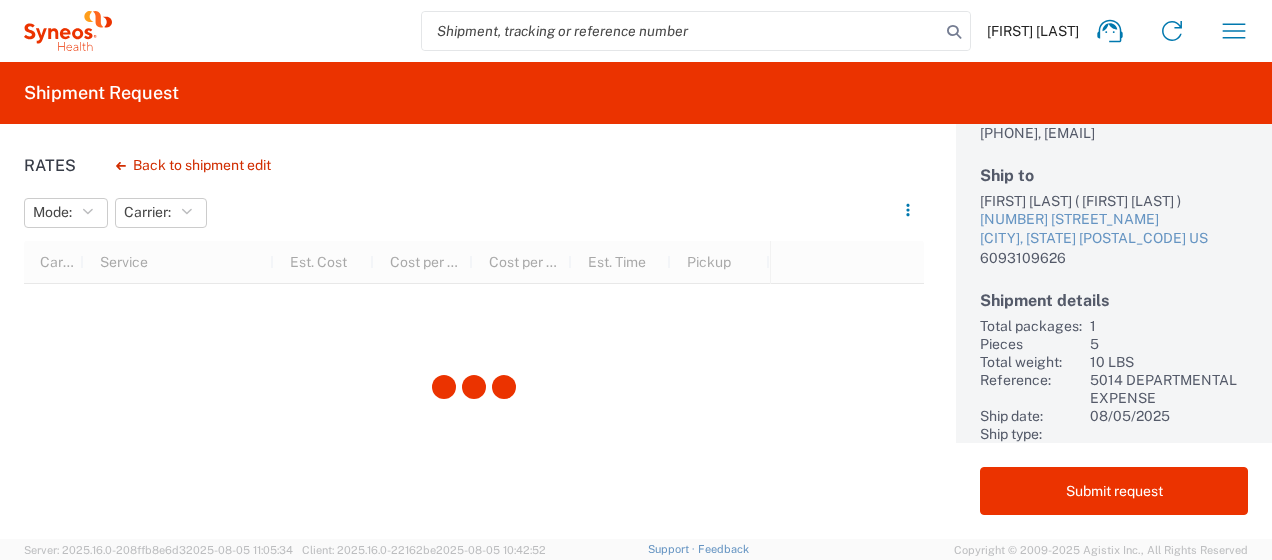 scroll, scrollTop: 0, scrollLeft: 0, axis: both 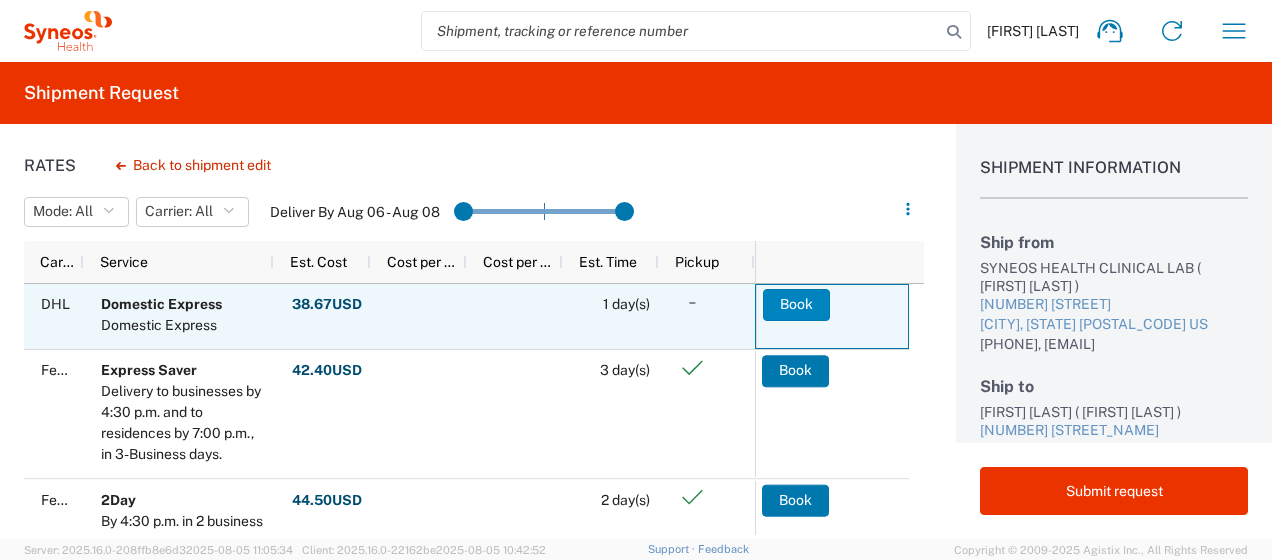 click on "Book" 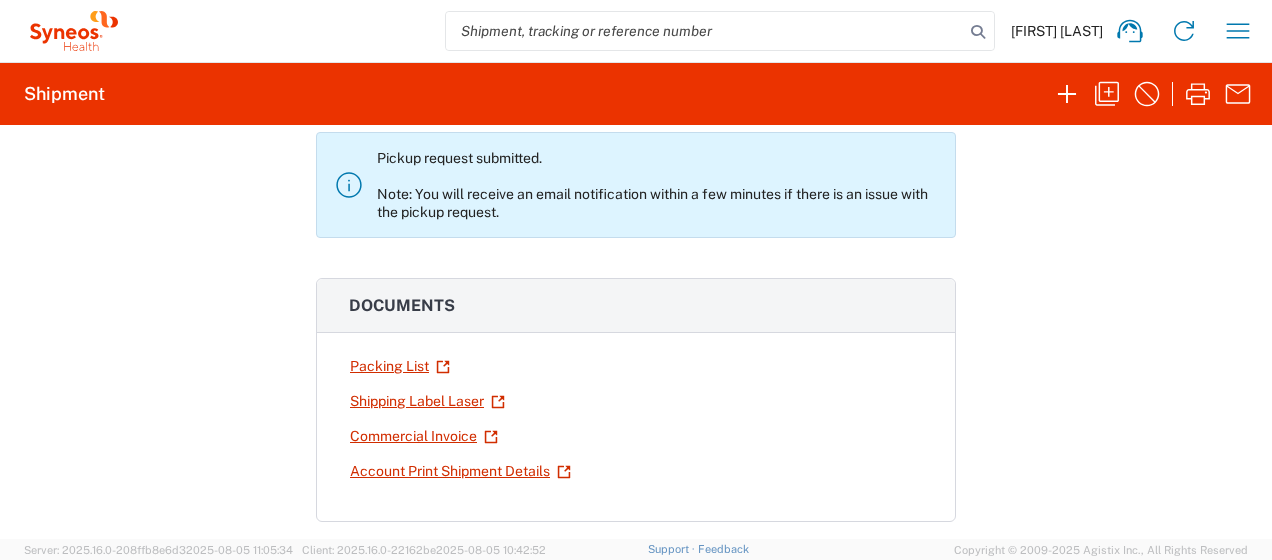 scroll, scrollTop: 129, scrollLeft: 0, axis: vertical 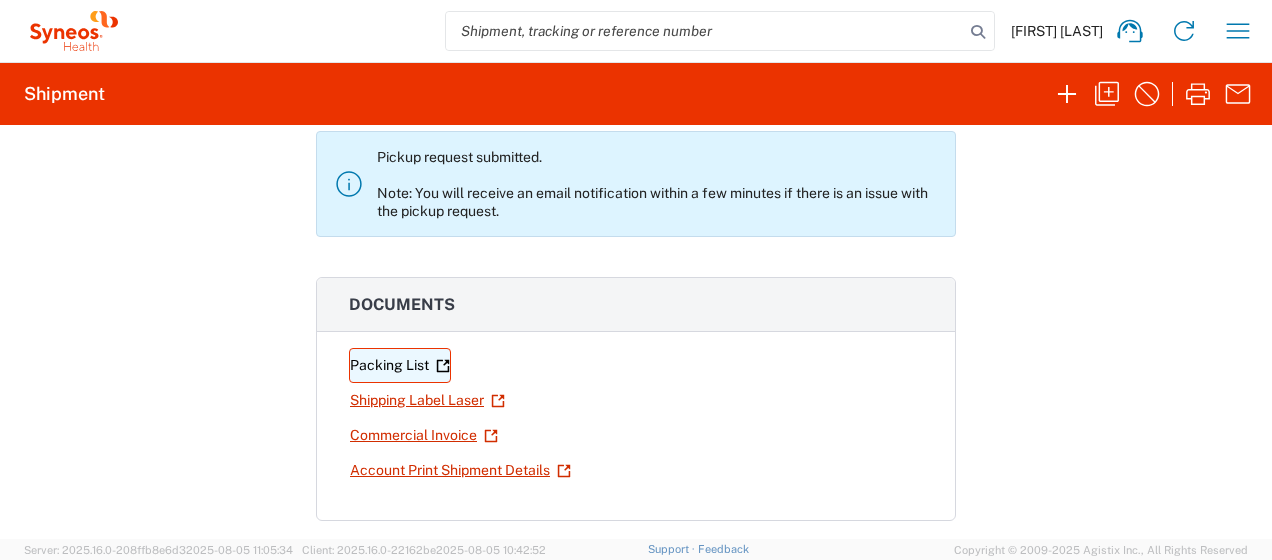 click on "Packing List" 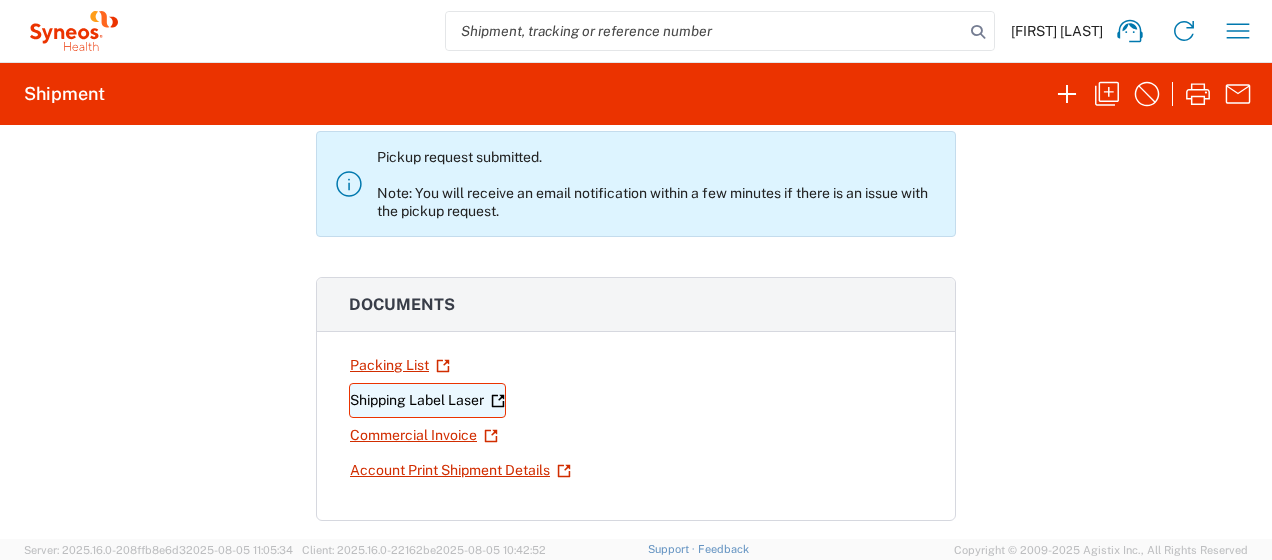 click on "Shipping Label Laser" 